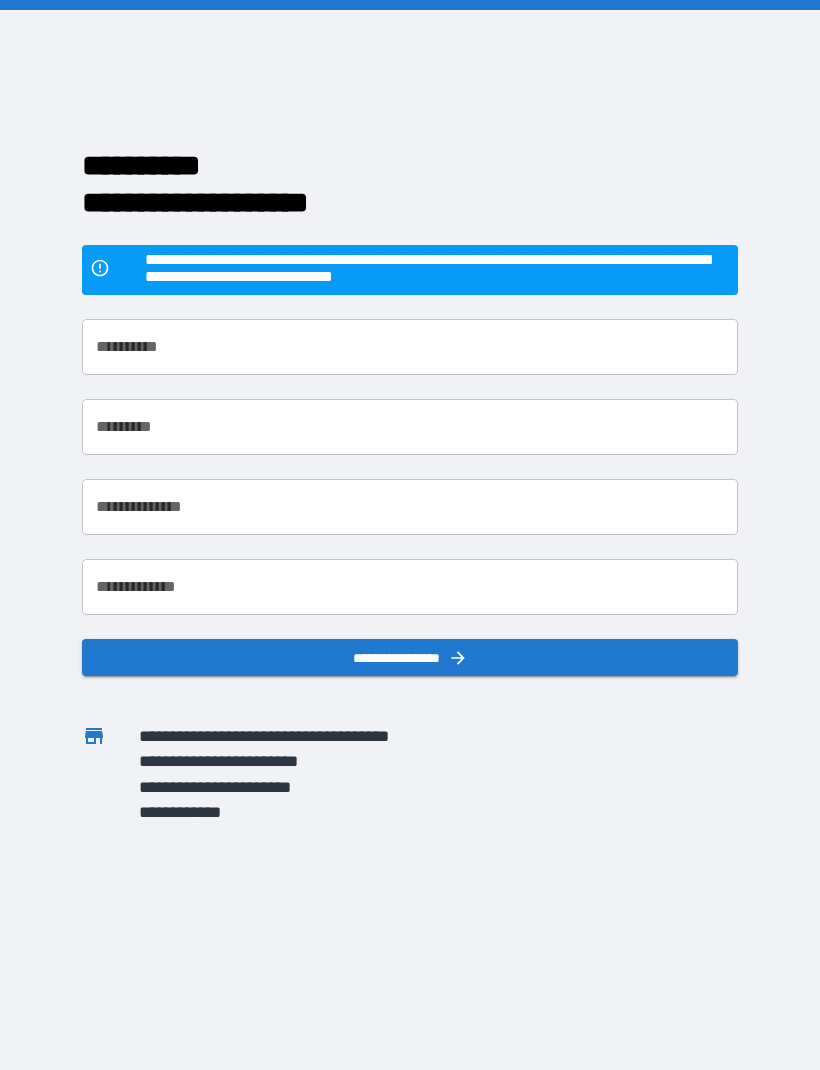 scroll, scrollTop: 0, scrollLeft: 0, axis: both 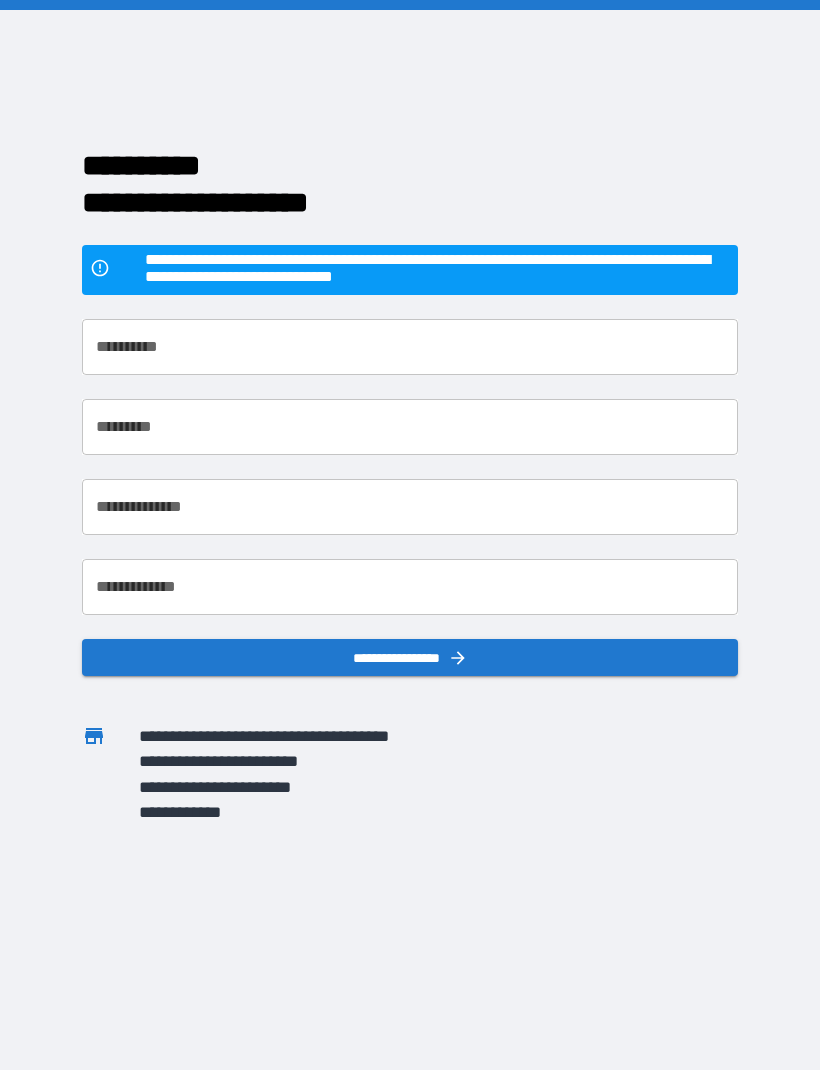 click on "**********" at bounding box center [410, 347] 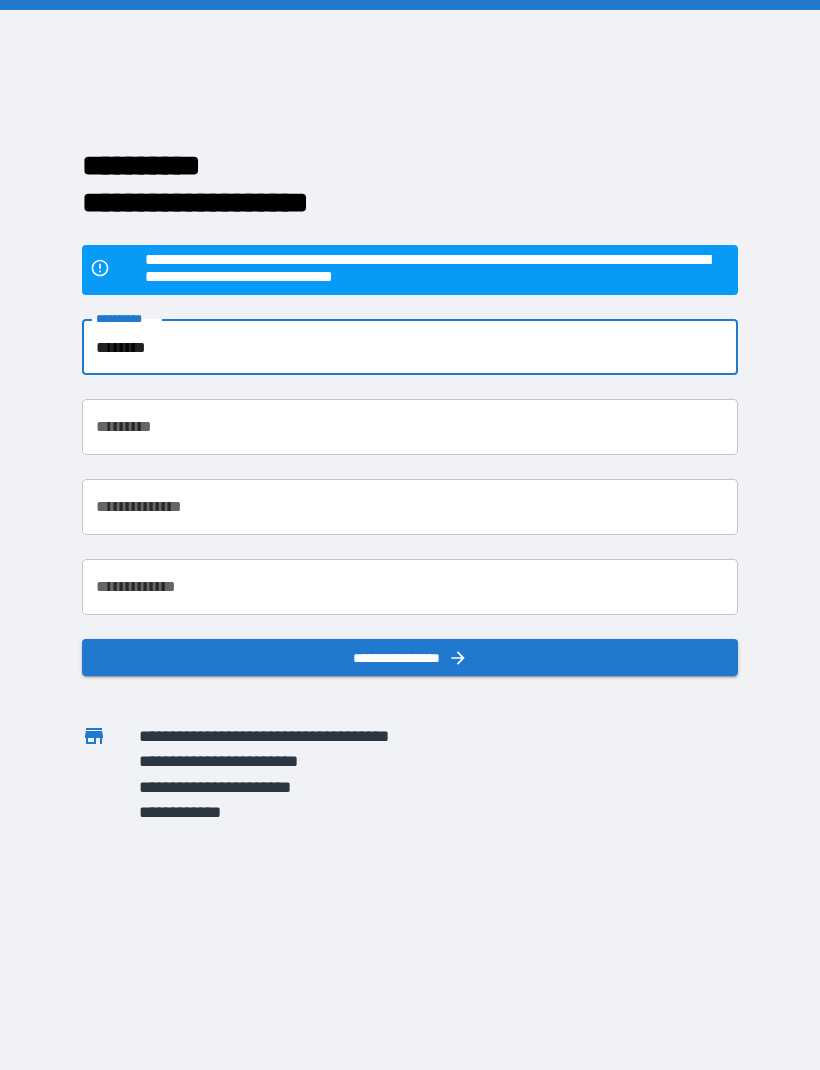 type on "*******" 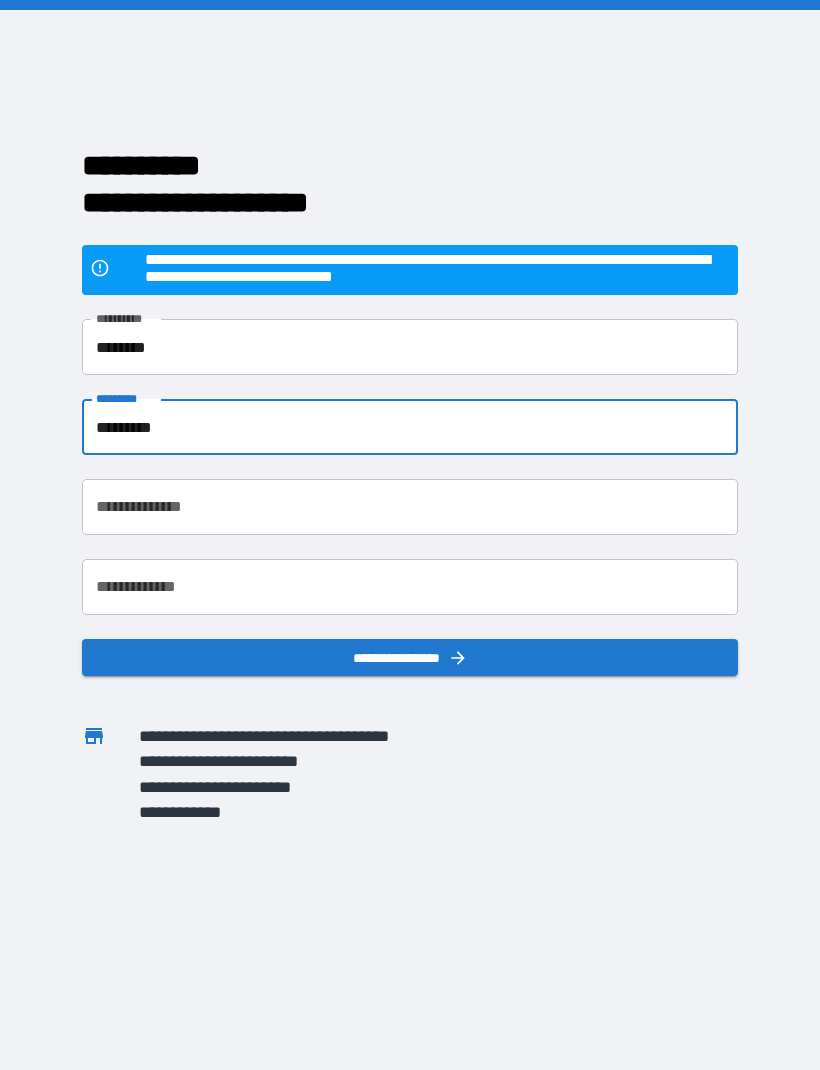 type on "********" 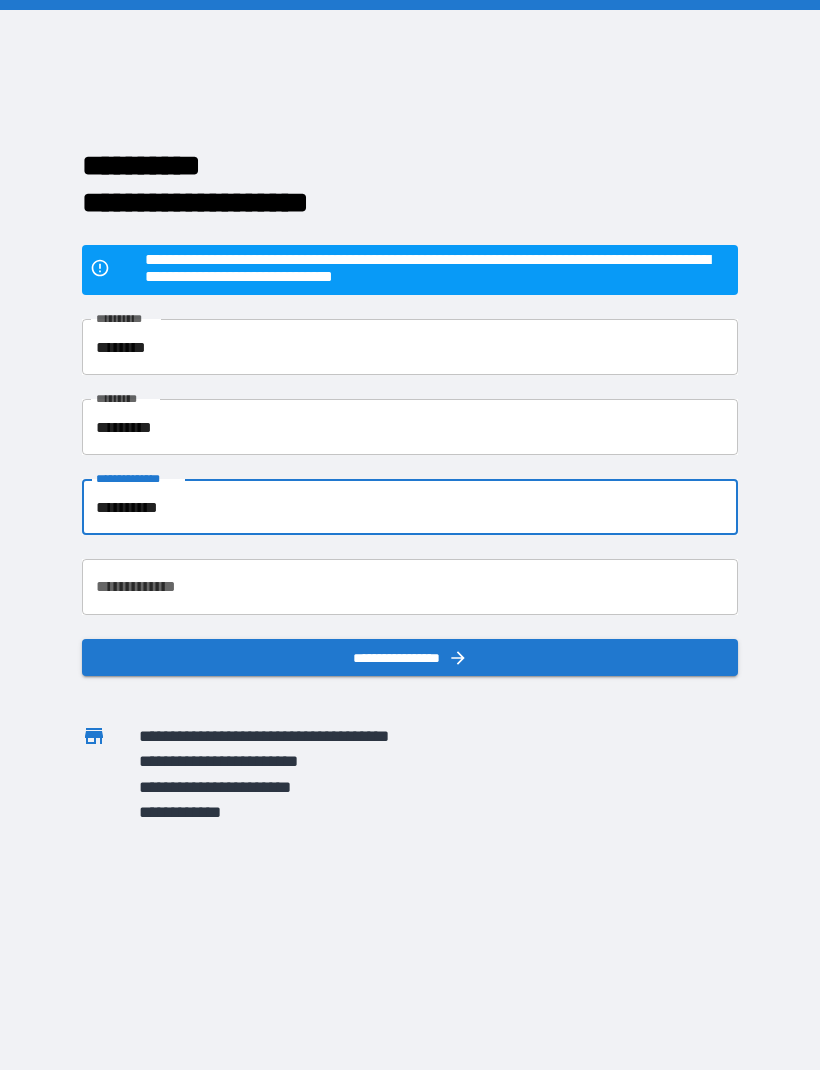 type on "**********" 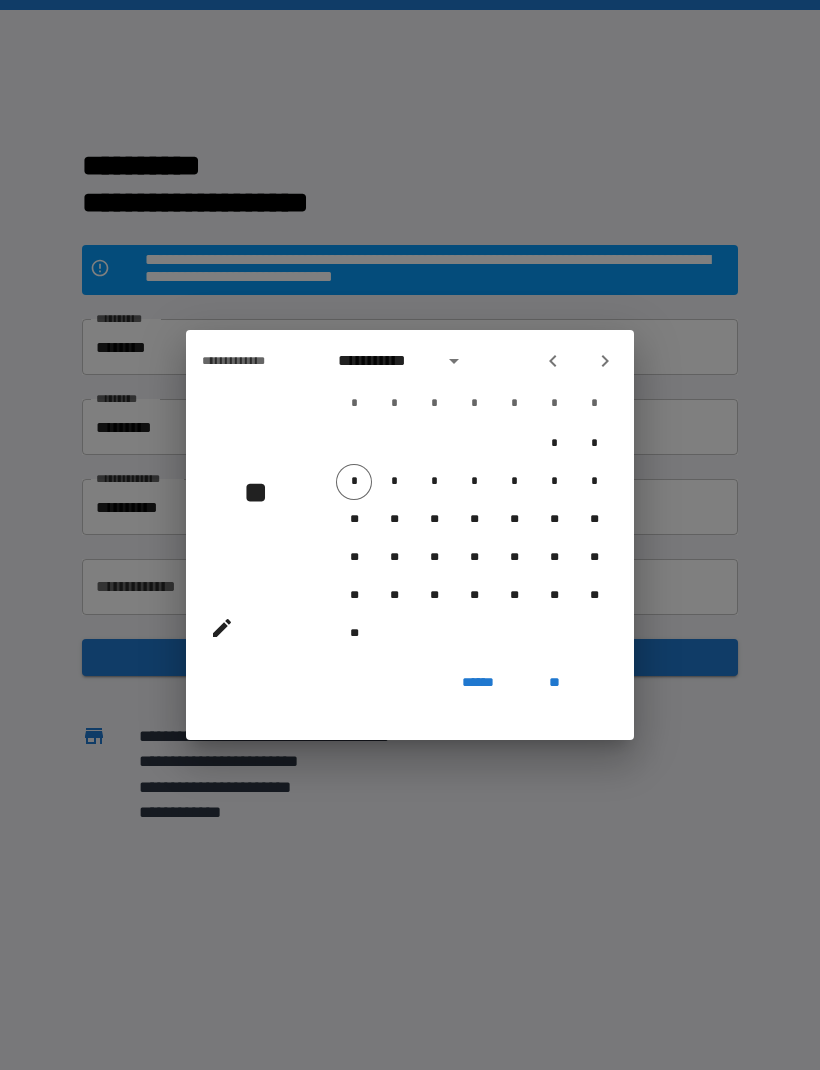click at bounding box center [222, 628] 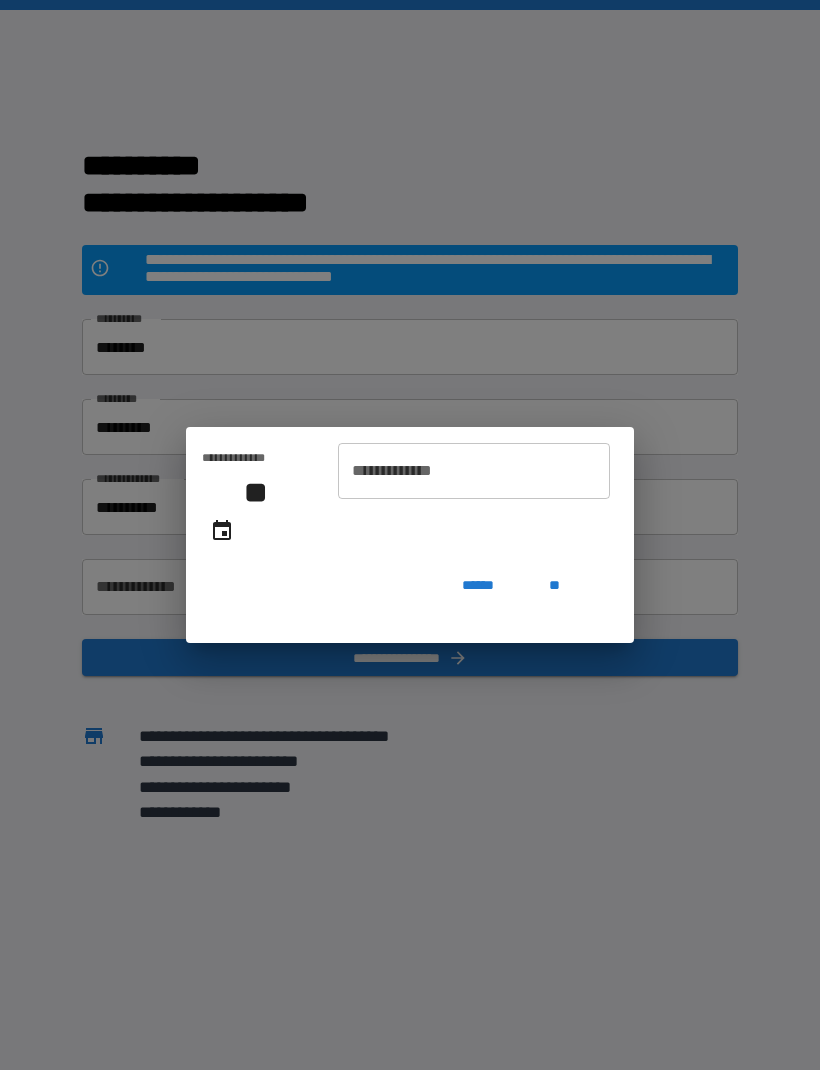 click on "**********" at bounding box center [474, 471] 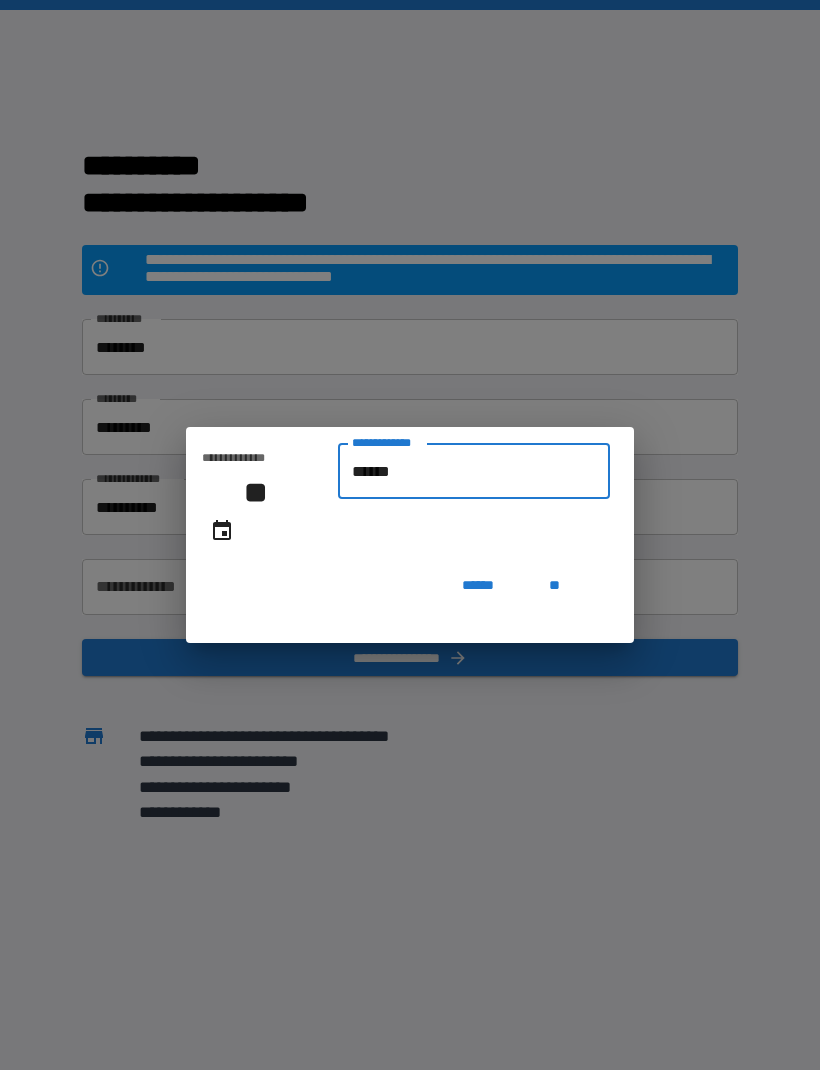 type on "*******" 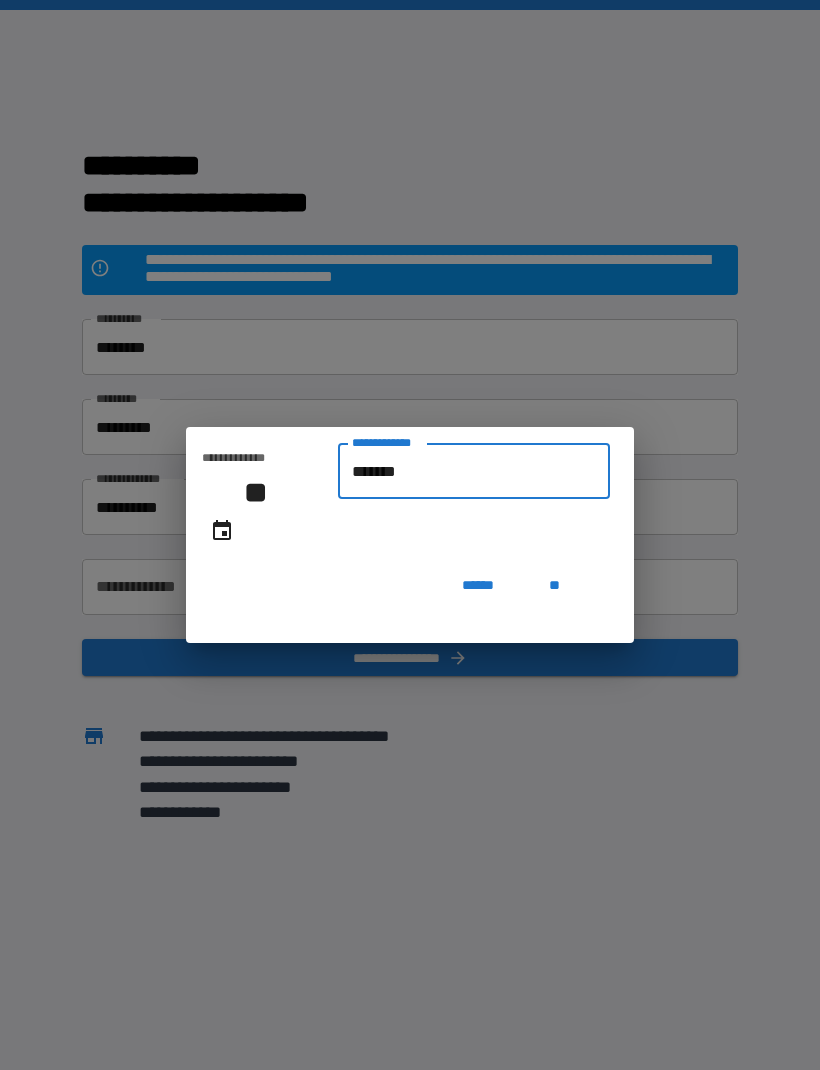type on "**********" 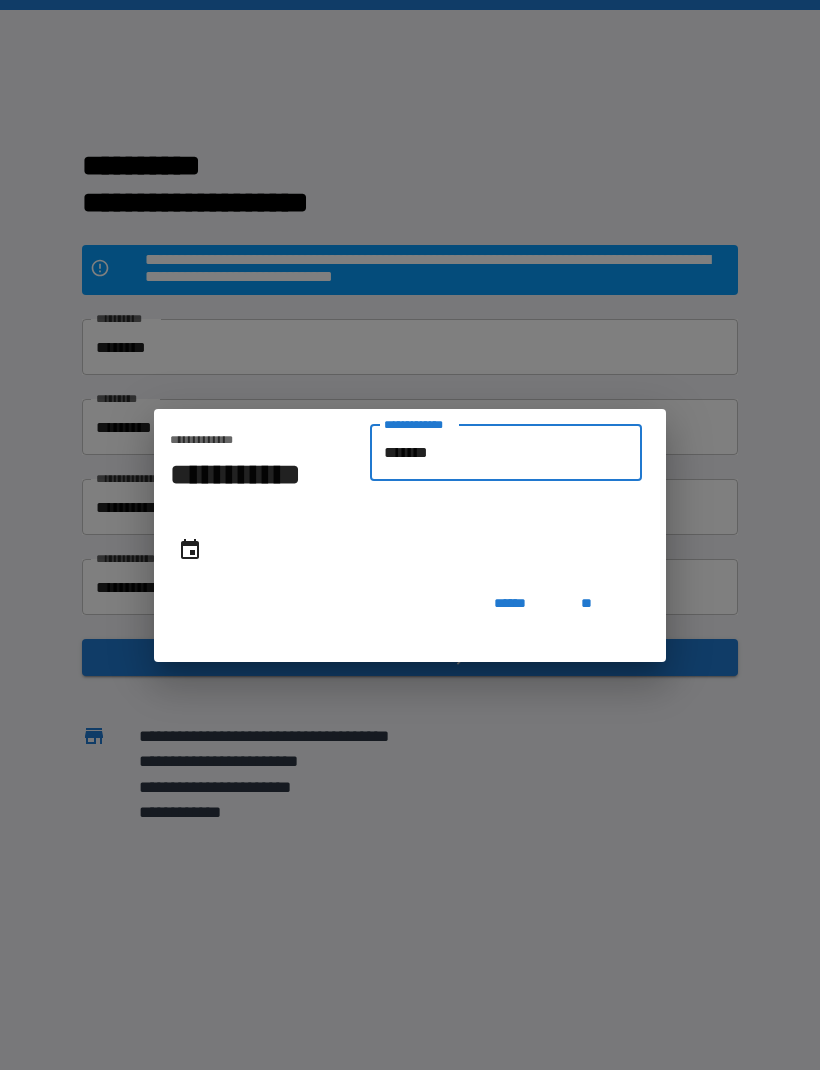 type on "********" 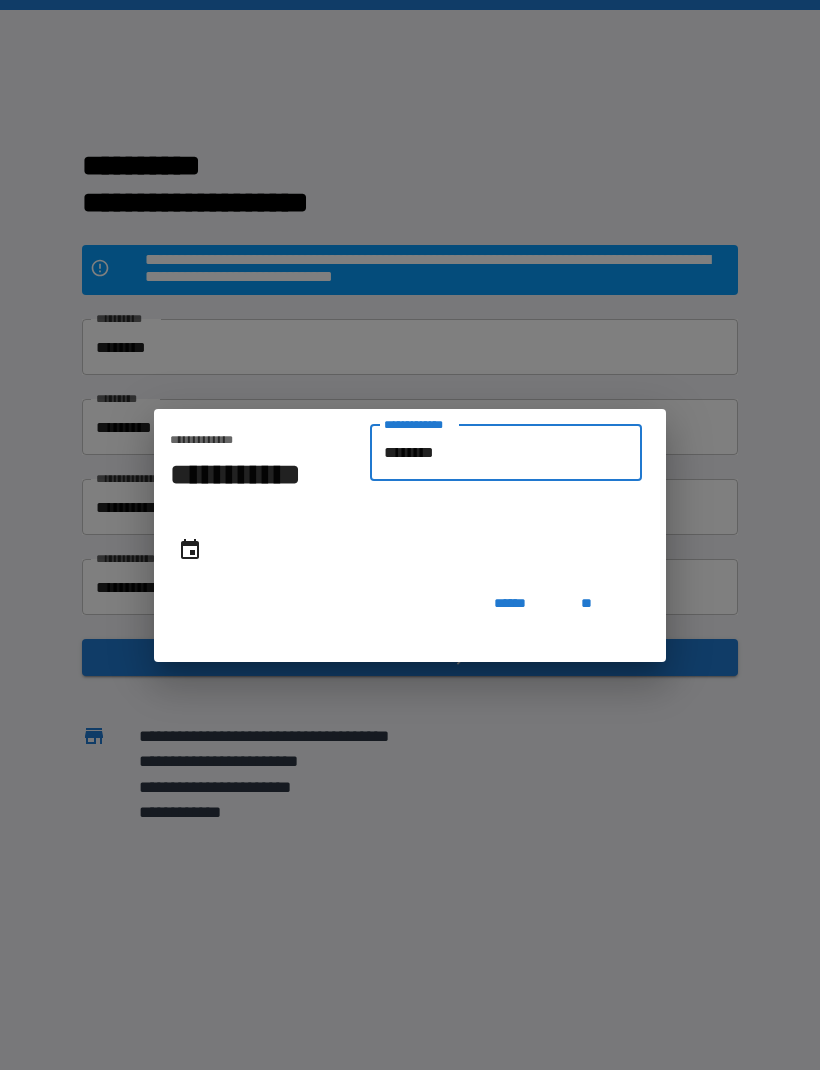 type on "**********" 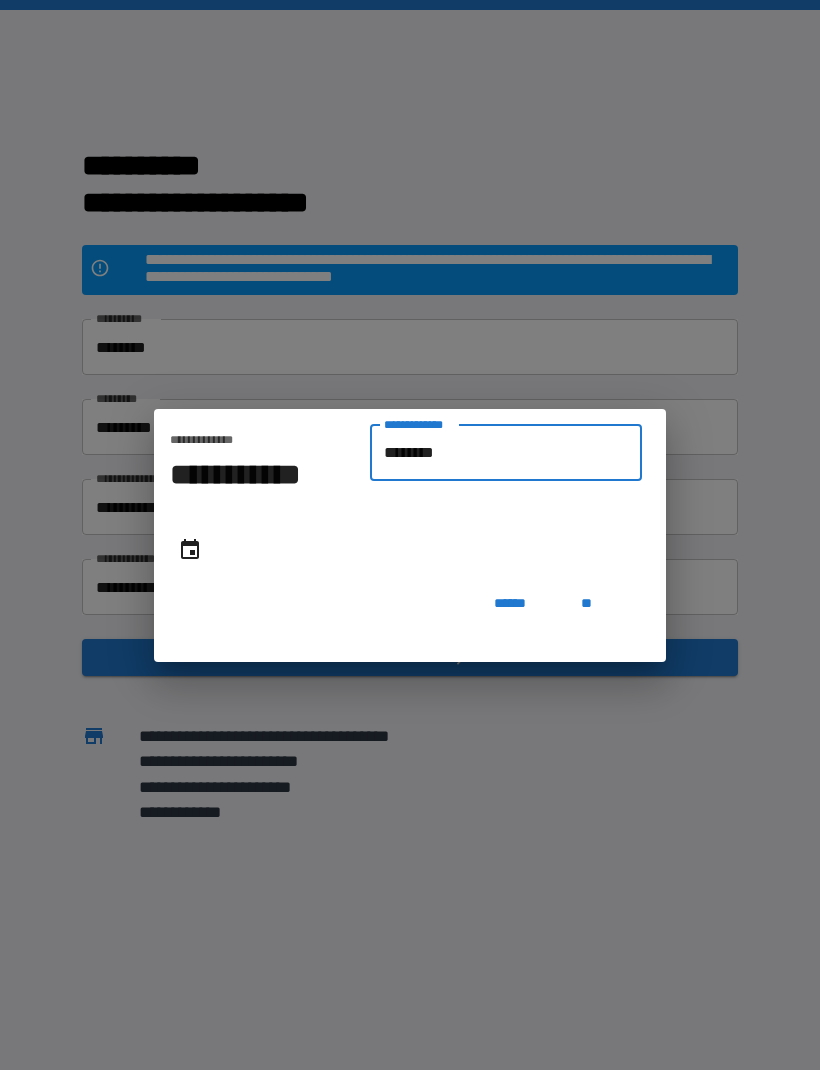 type on "********" 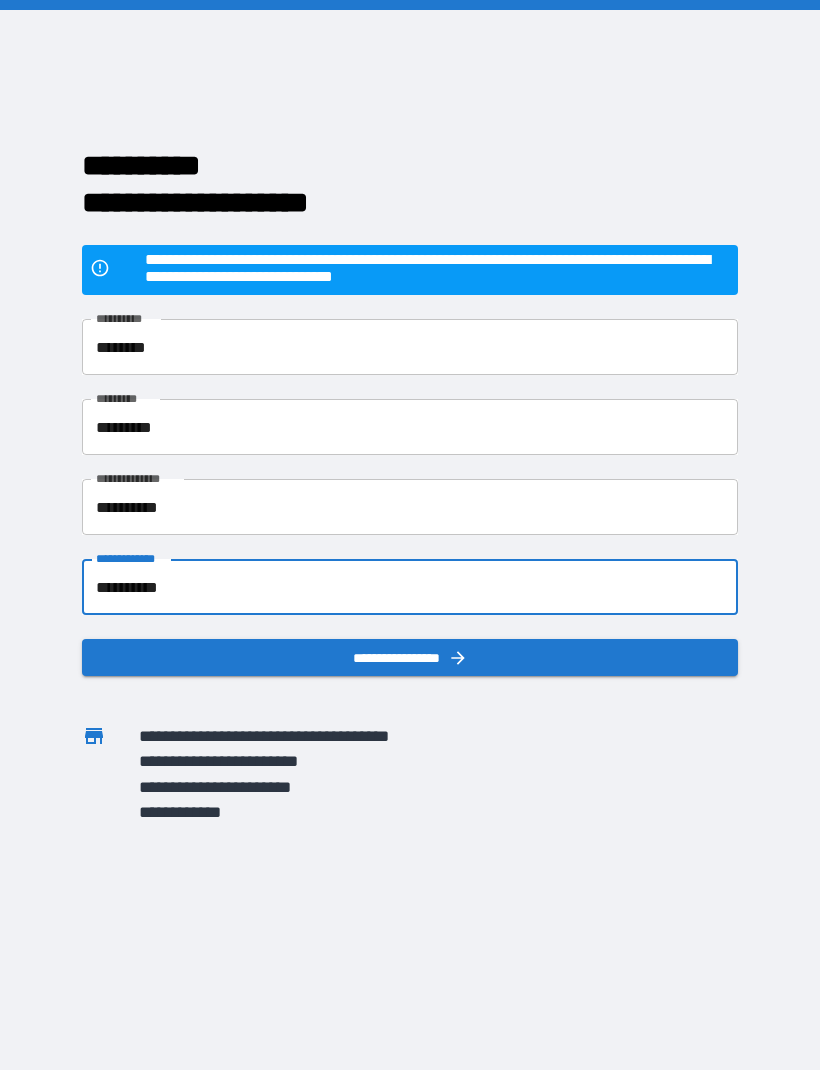 click on "**********" at bounding box center (410, 587) 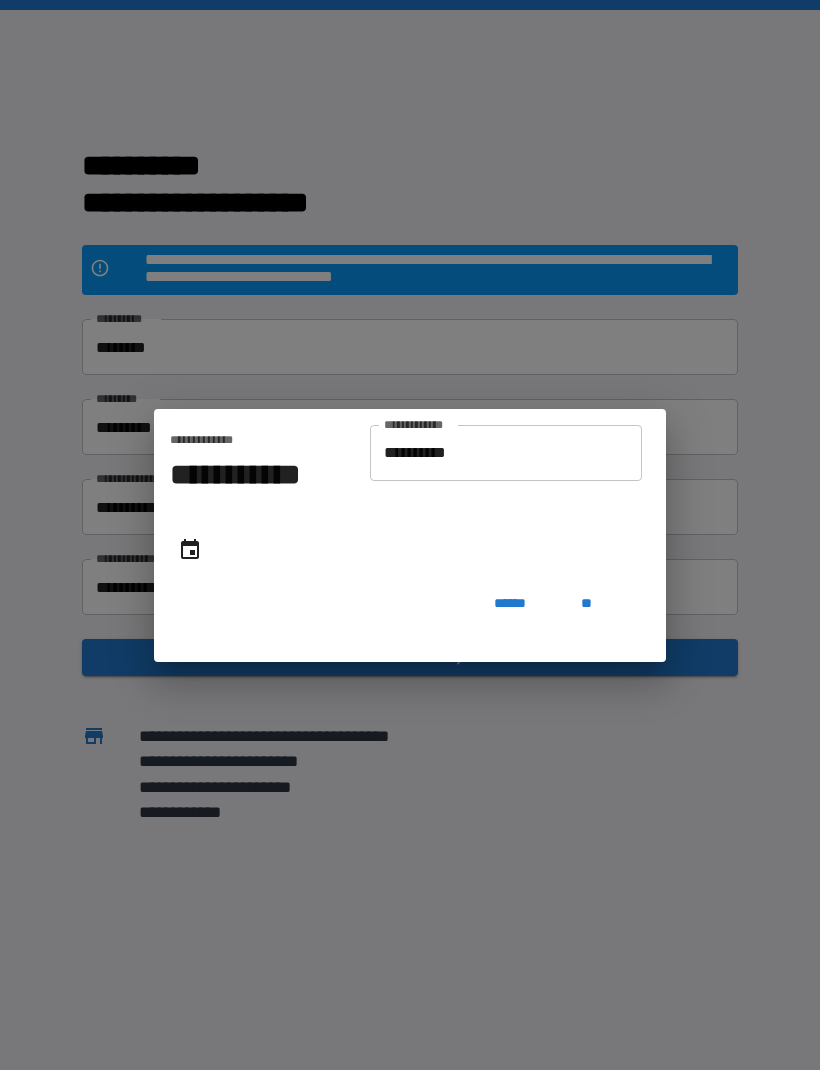 click on "**********" at bounding box center (506, 453) 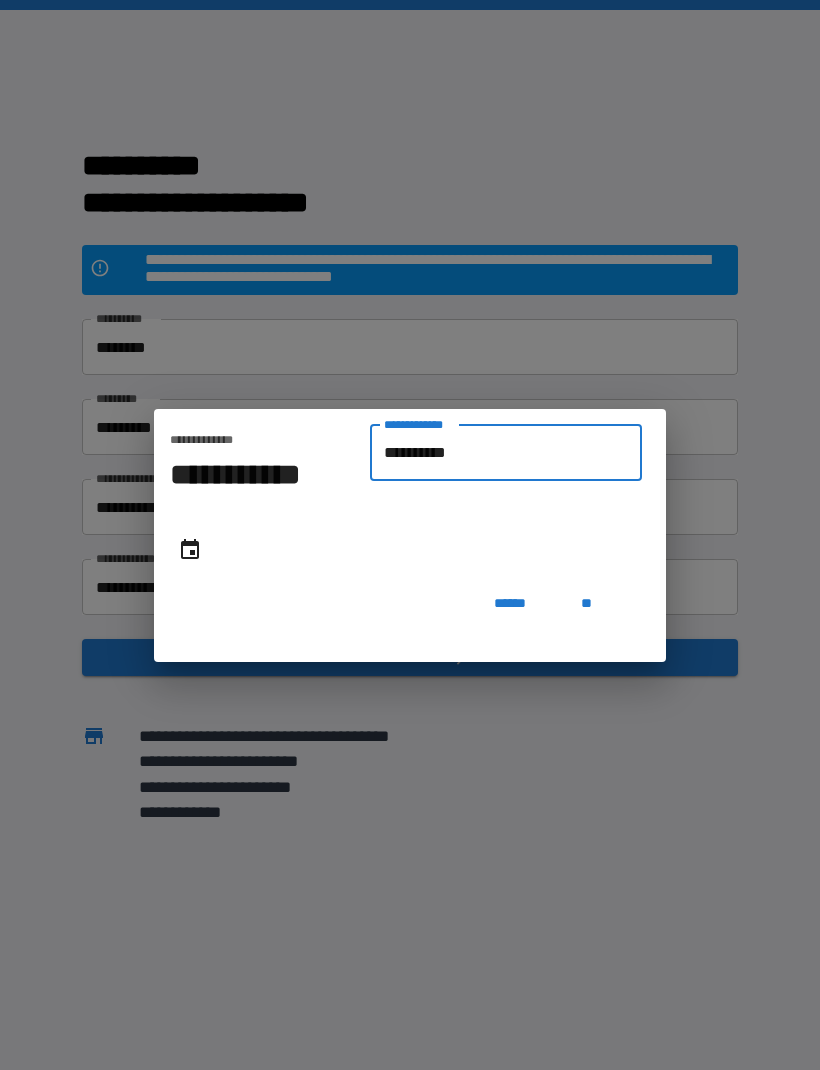type on "*********" 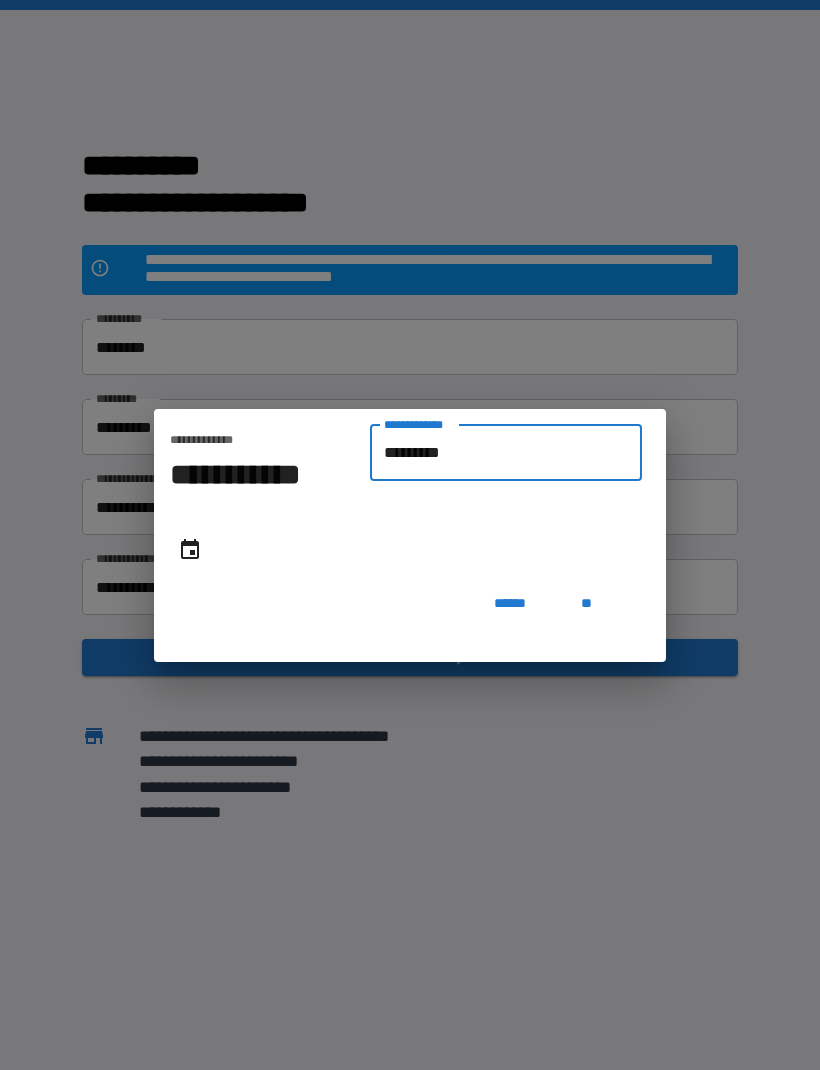 type on "**********" 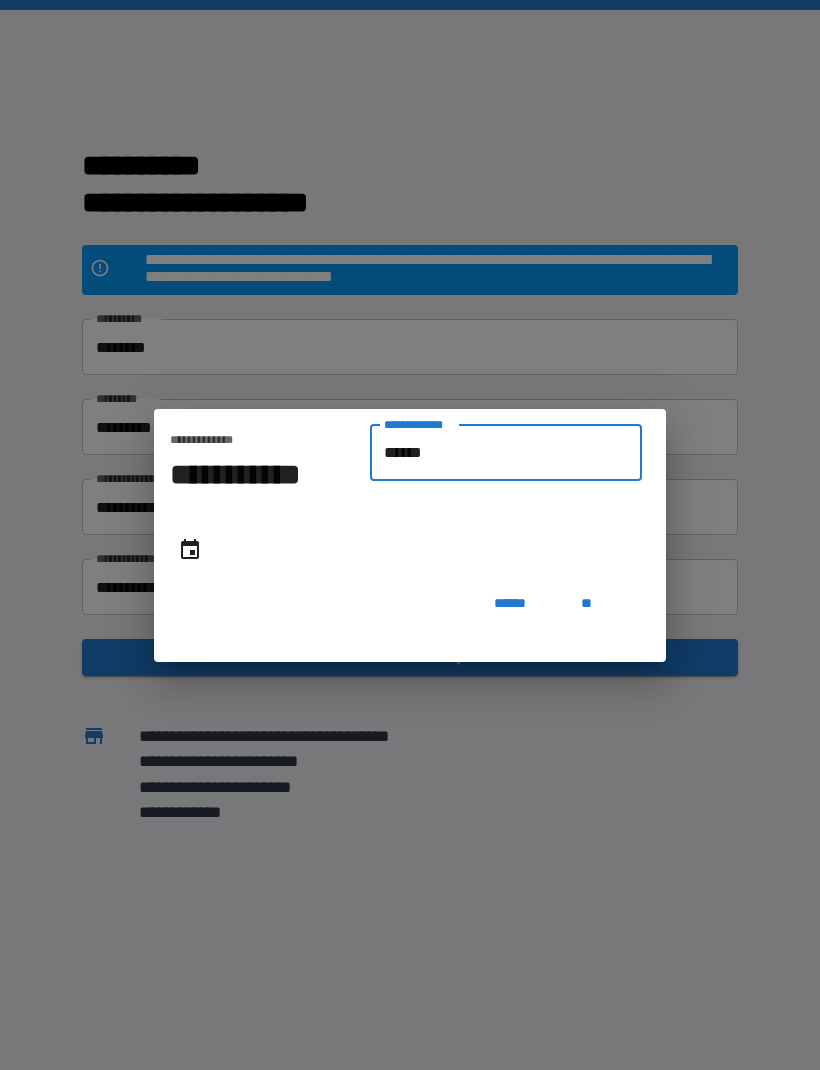 type on "*******" 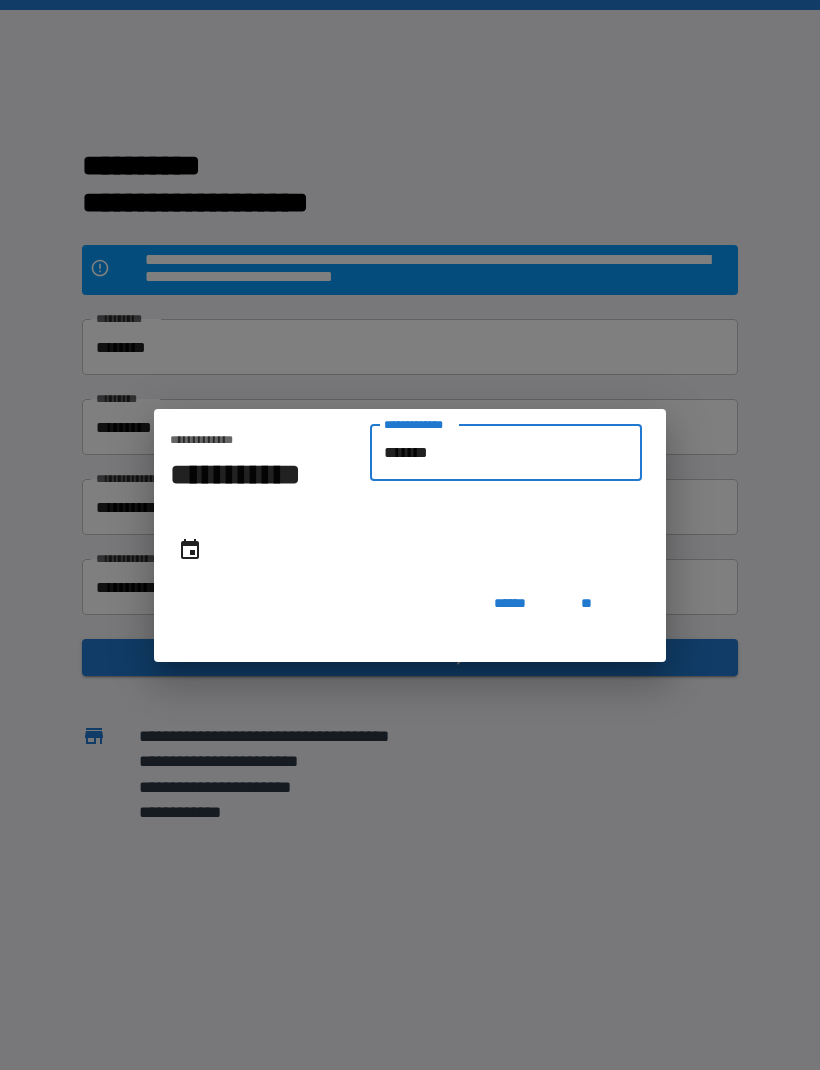 type on "**********" 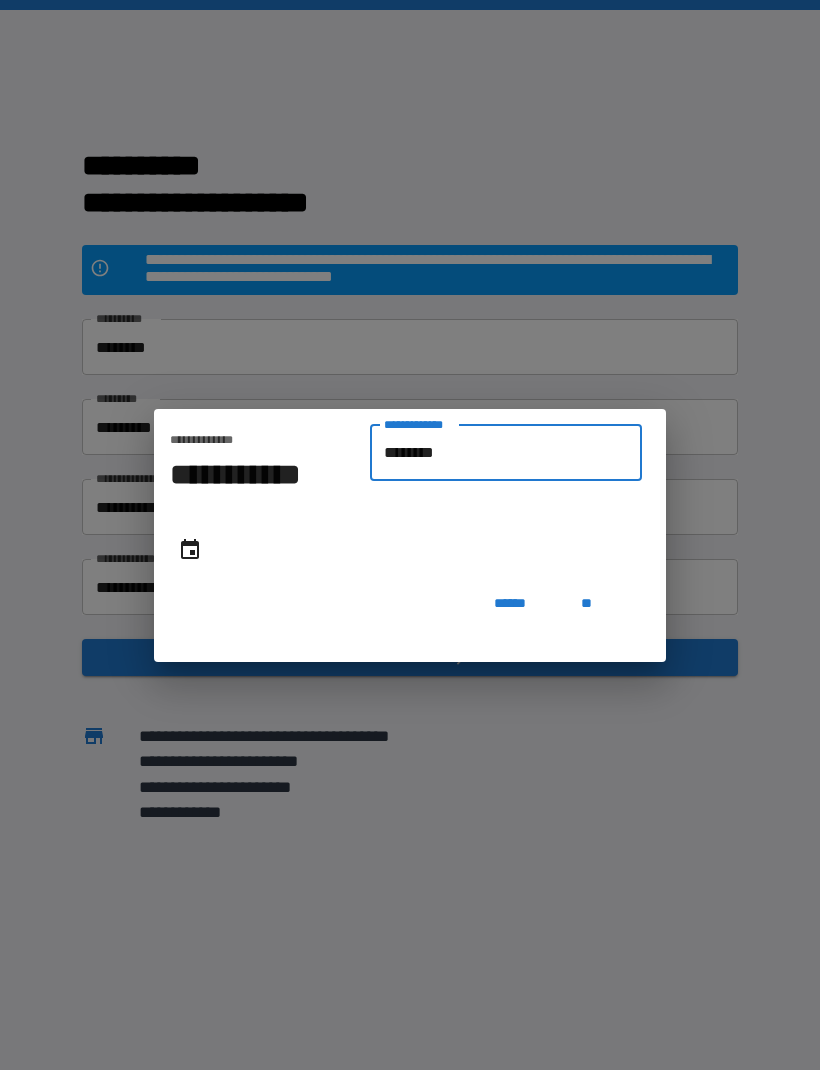 type on "**********" 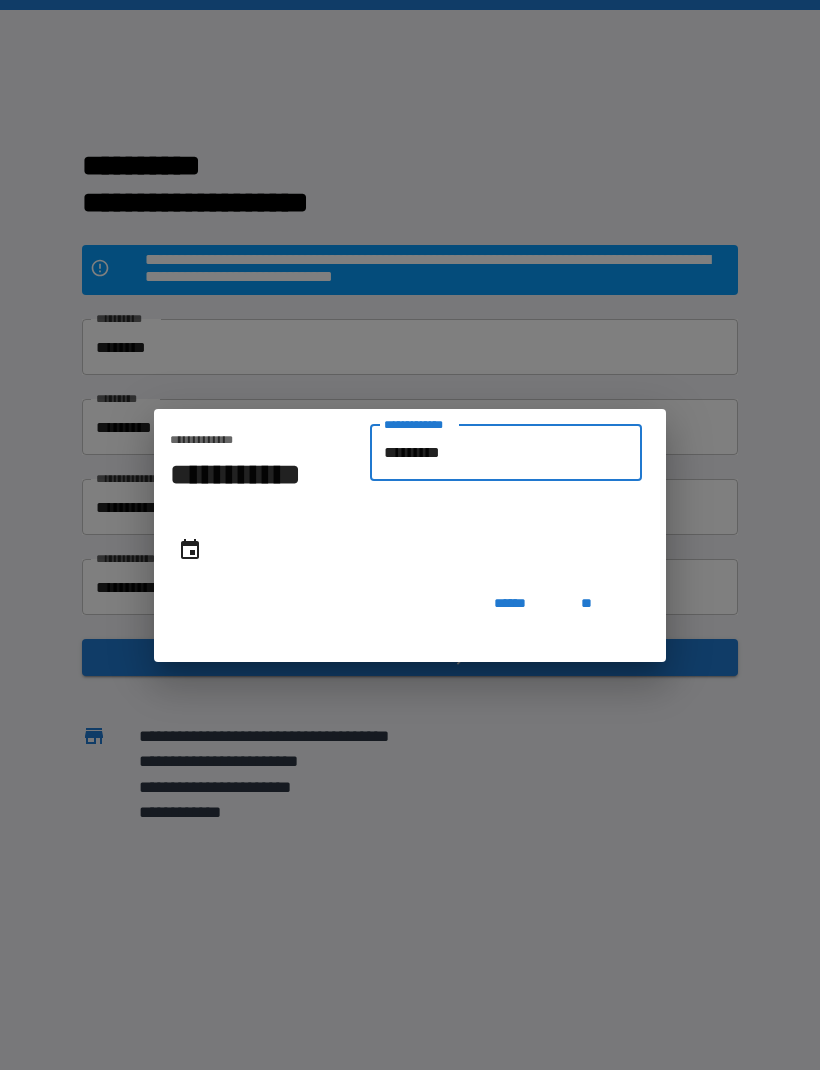 type on "**********" 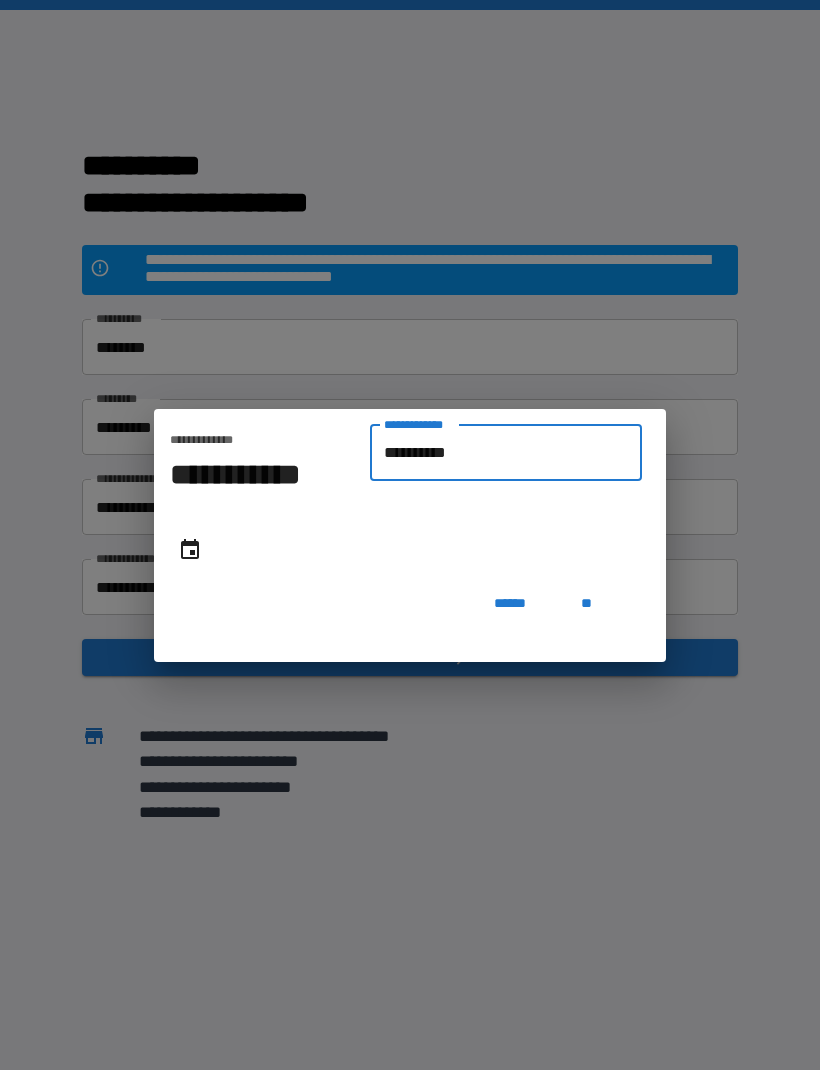 type on "**********" 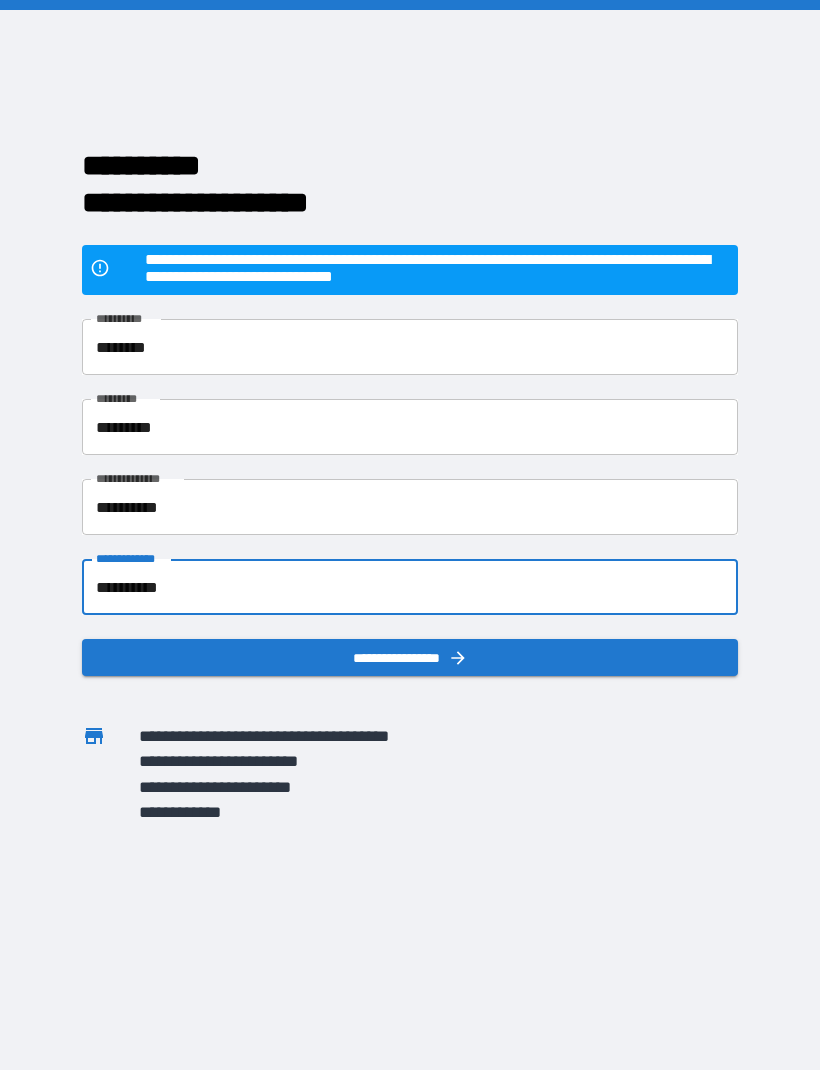 click on "**********" at bounding box center [410, 657] 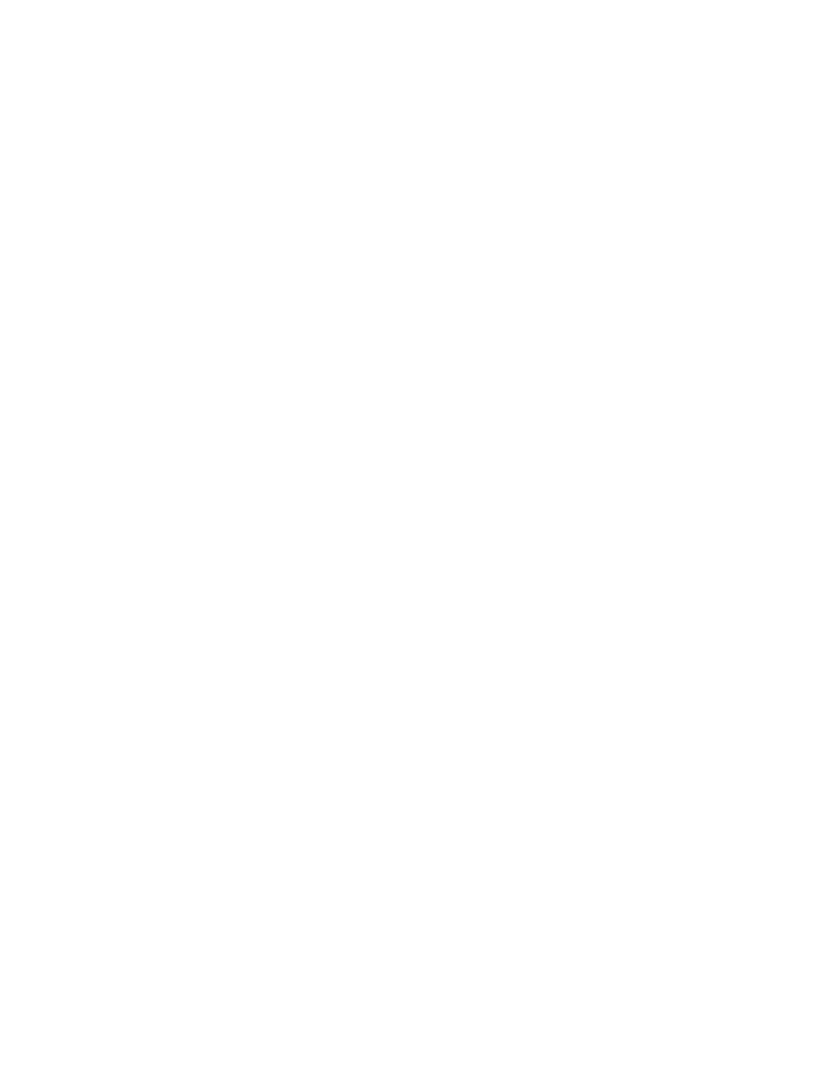 scroll, scrollTop: 0, scrollLeft: 0, axis: both 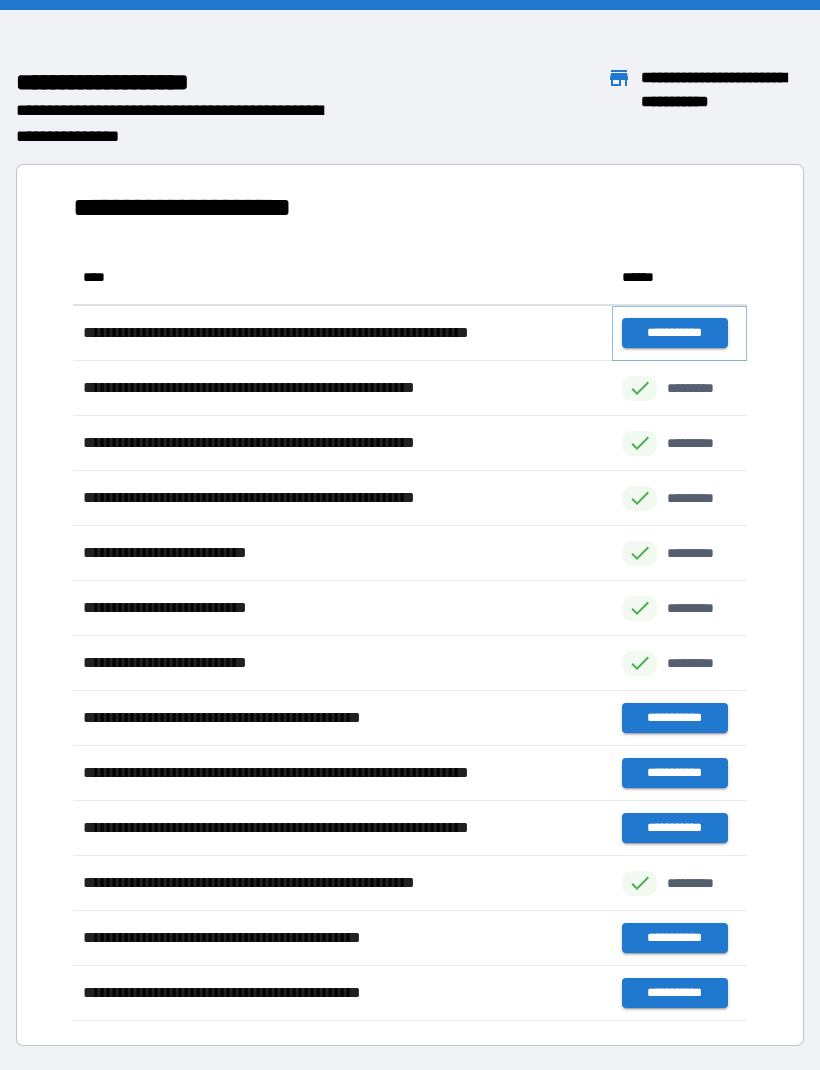 click on "**********" at bounding box center (674, 333) 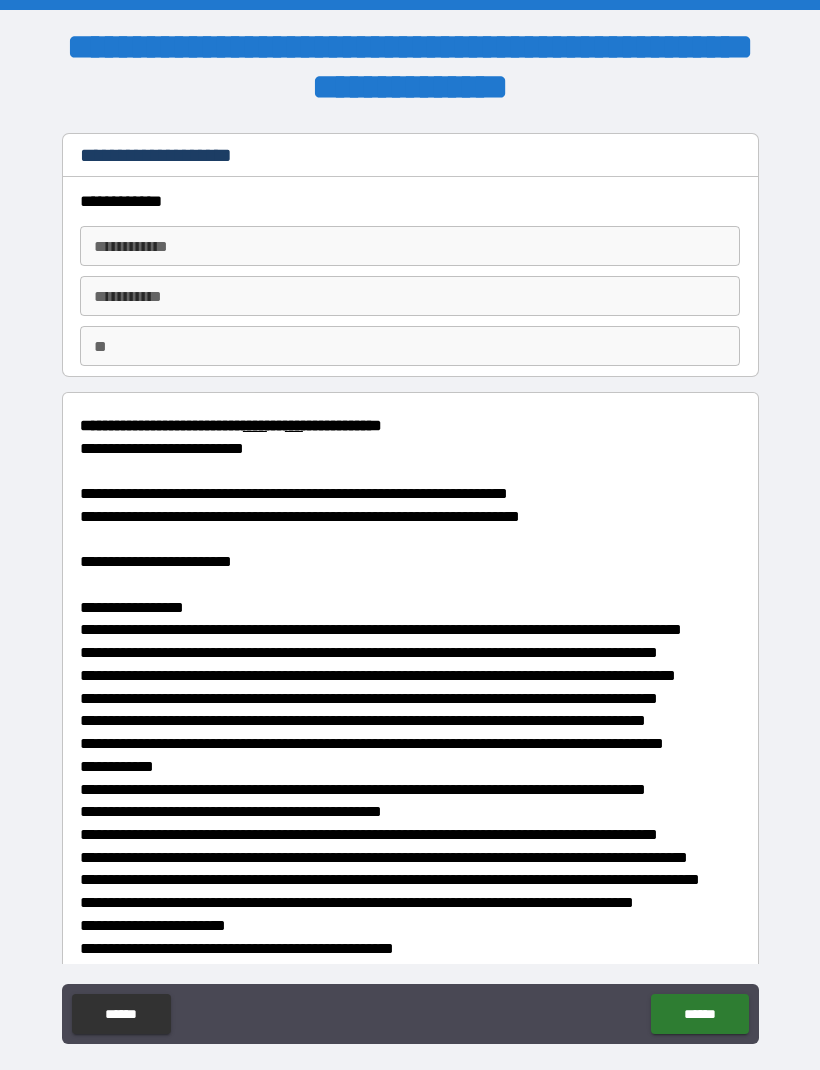 type on "*" 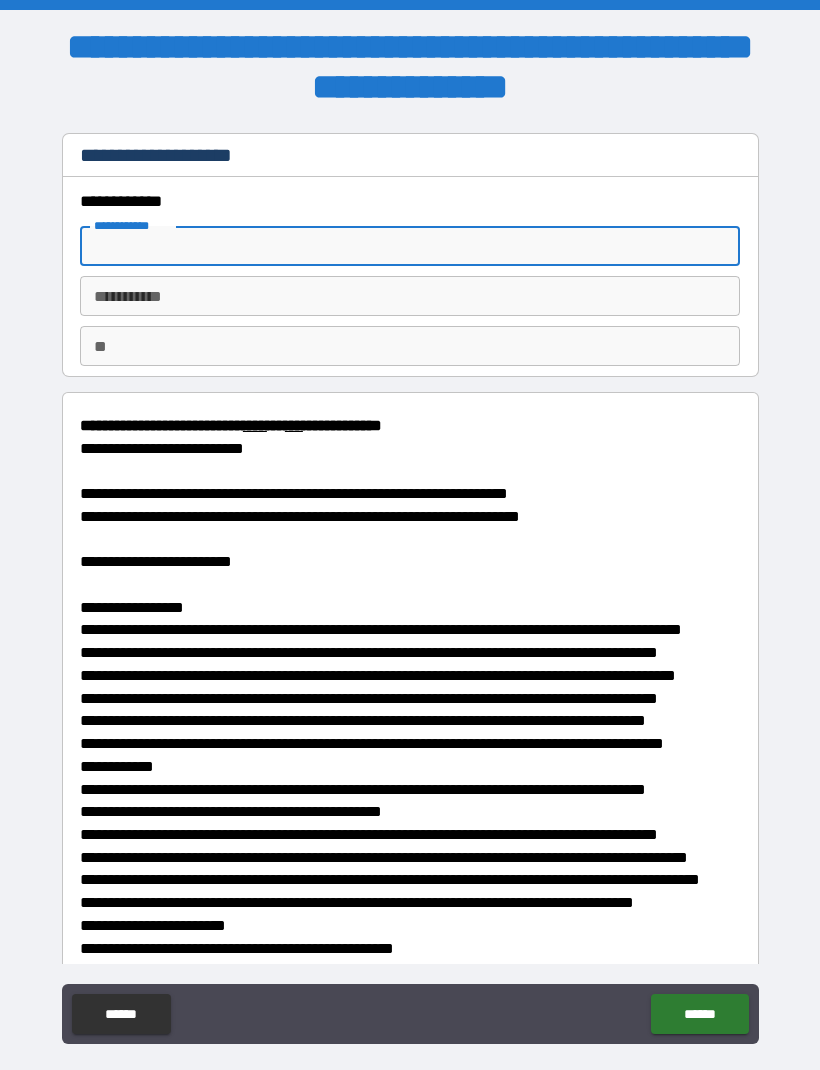 type on "*" 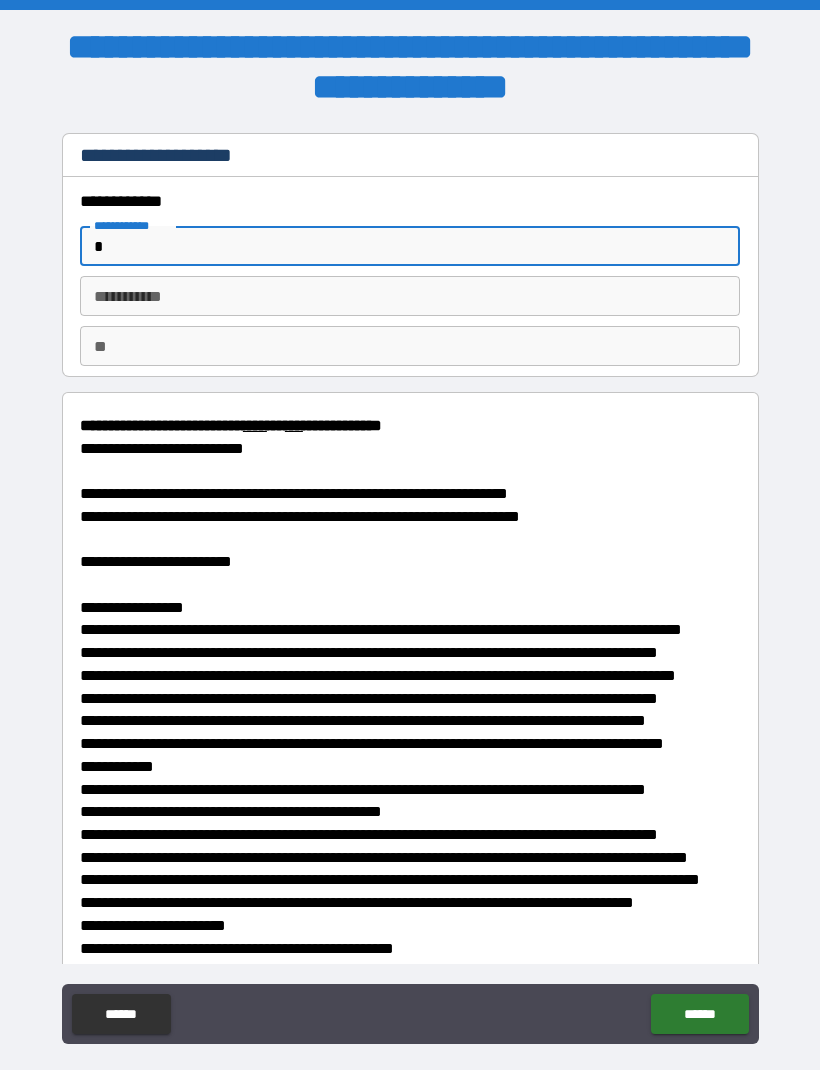 type on "*" 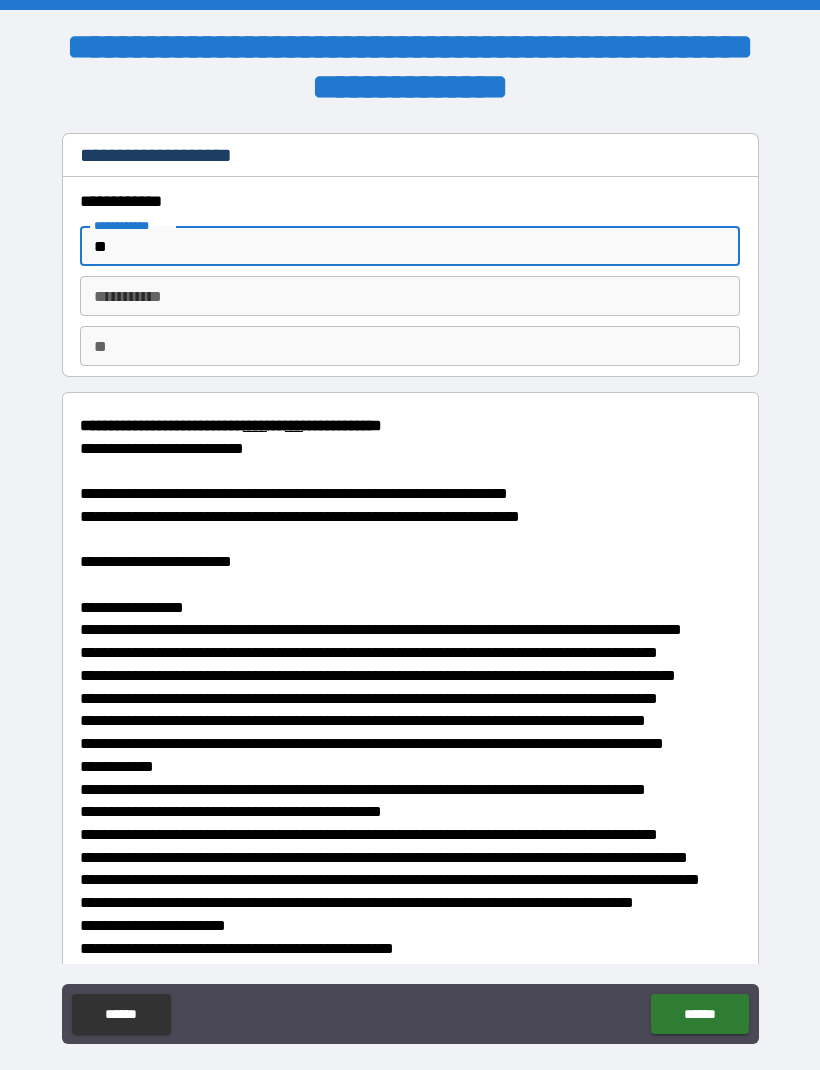 type on "*" 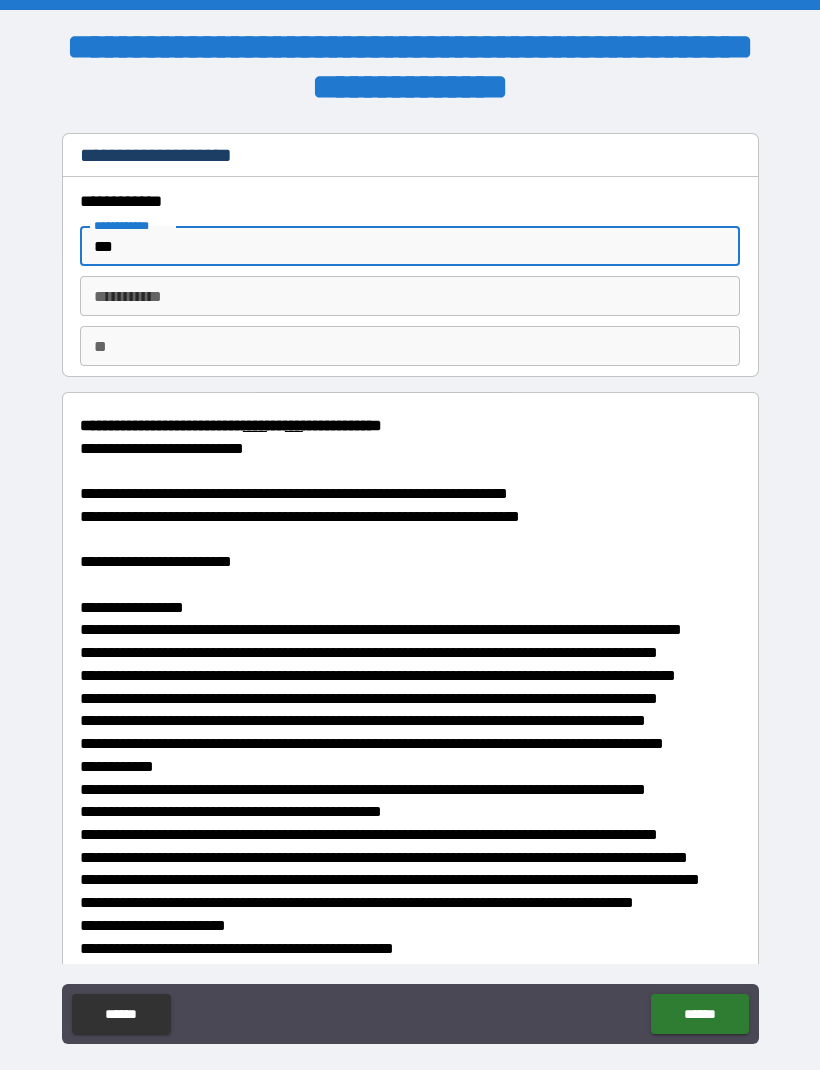 type on "*" 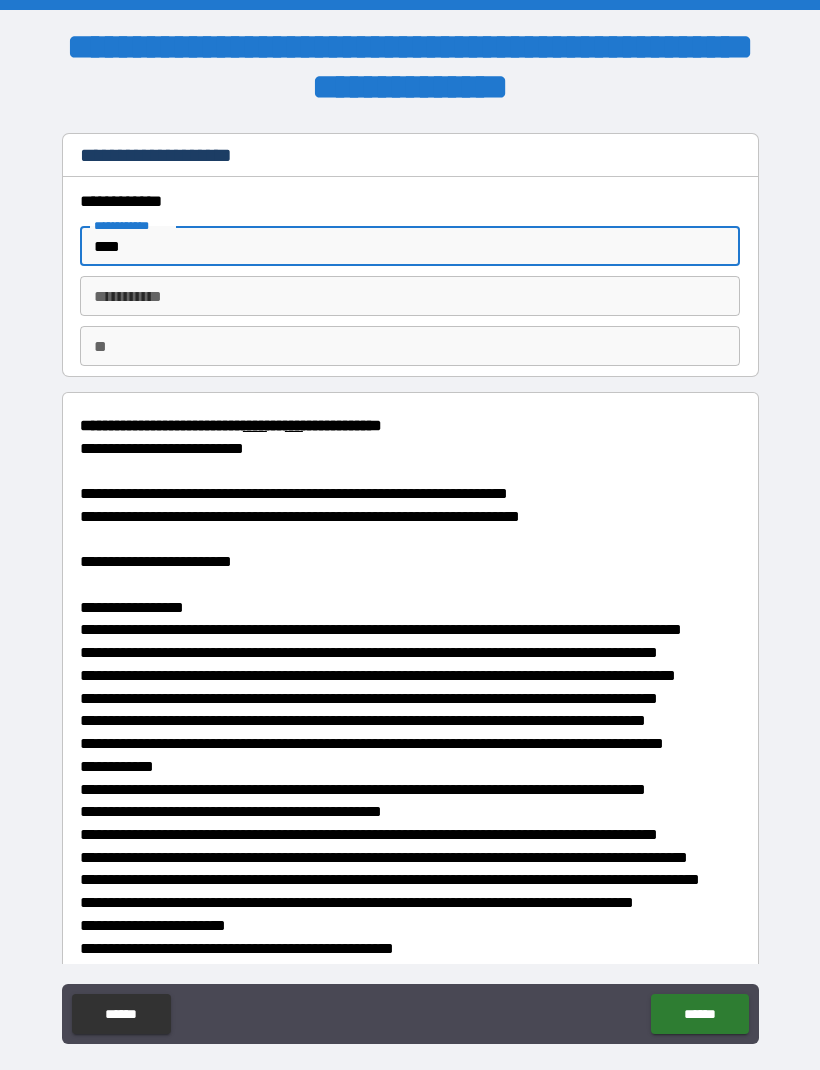 type on "*" 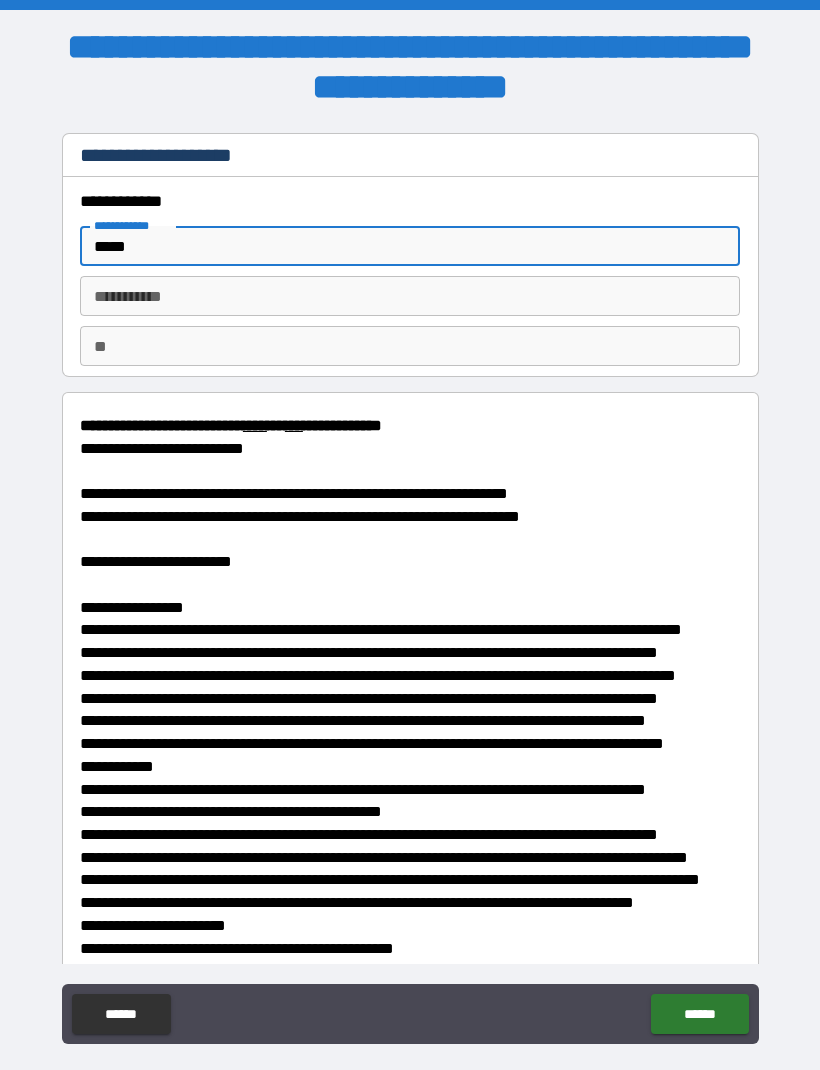 type on "*" 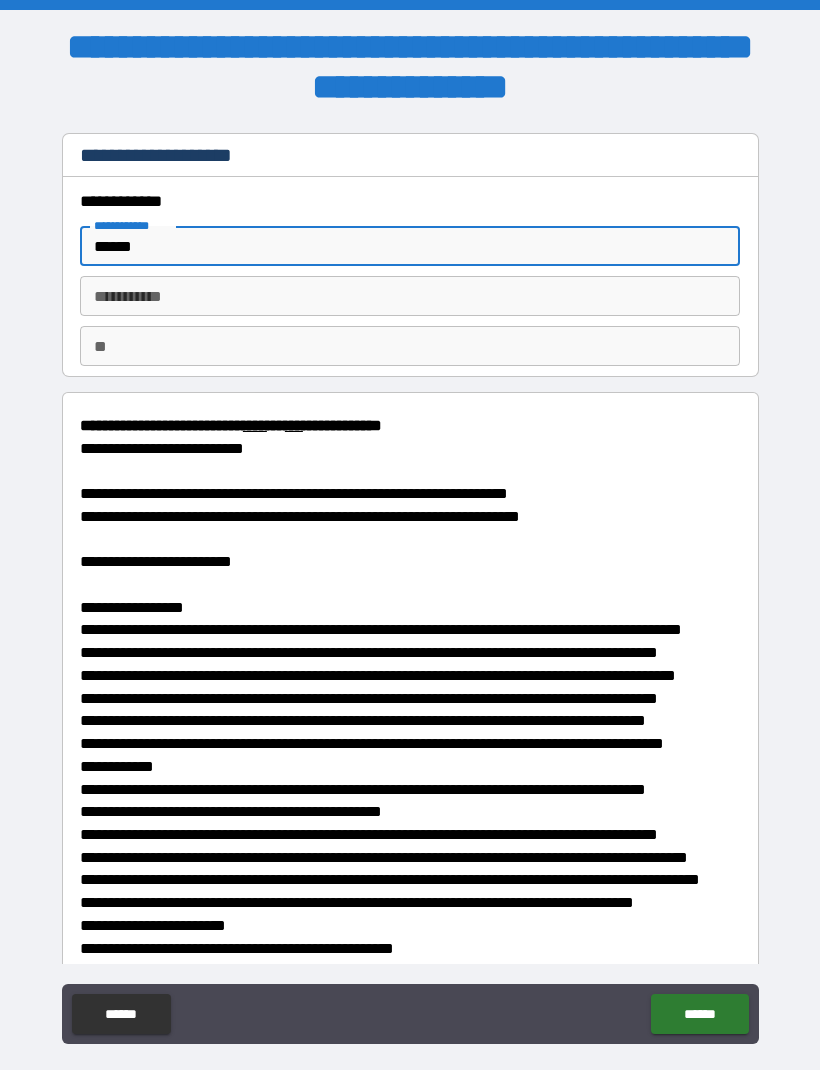 type on "*" 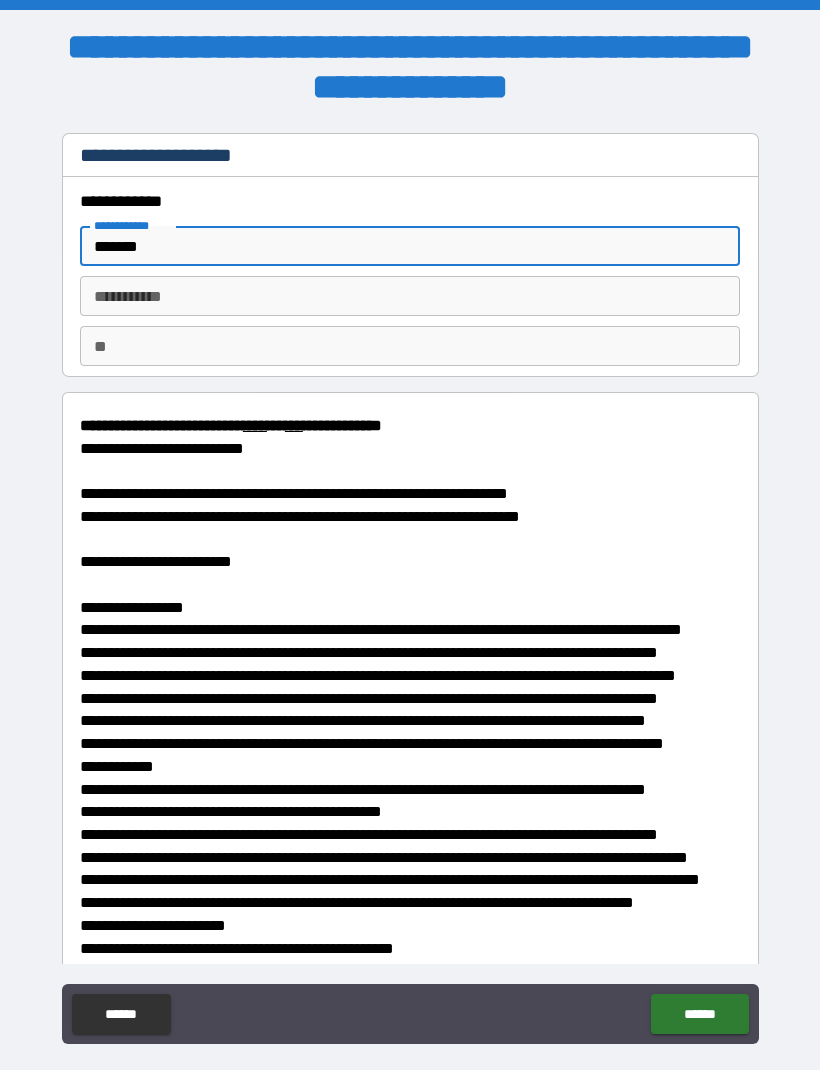 type on "*" 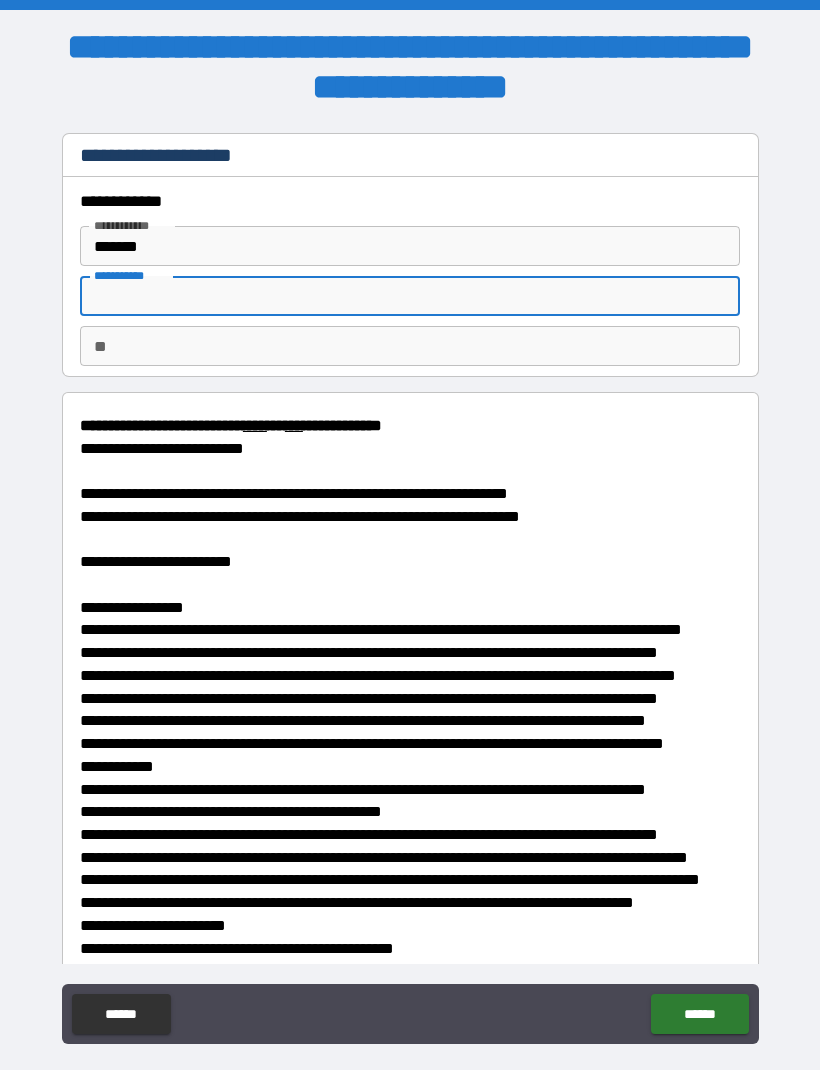 type on "*" 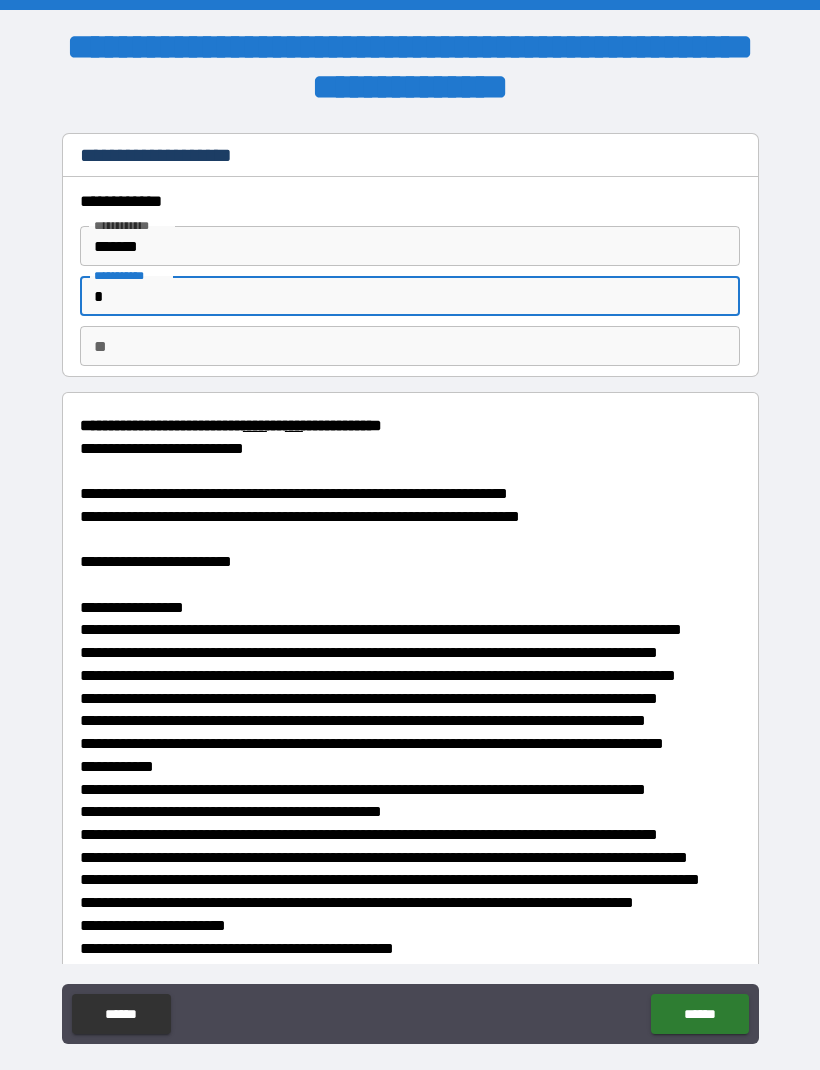 type on "*" 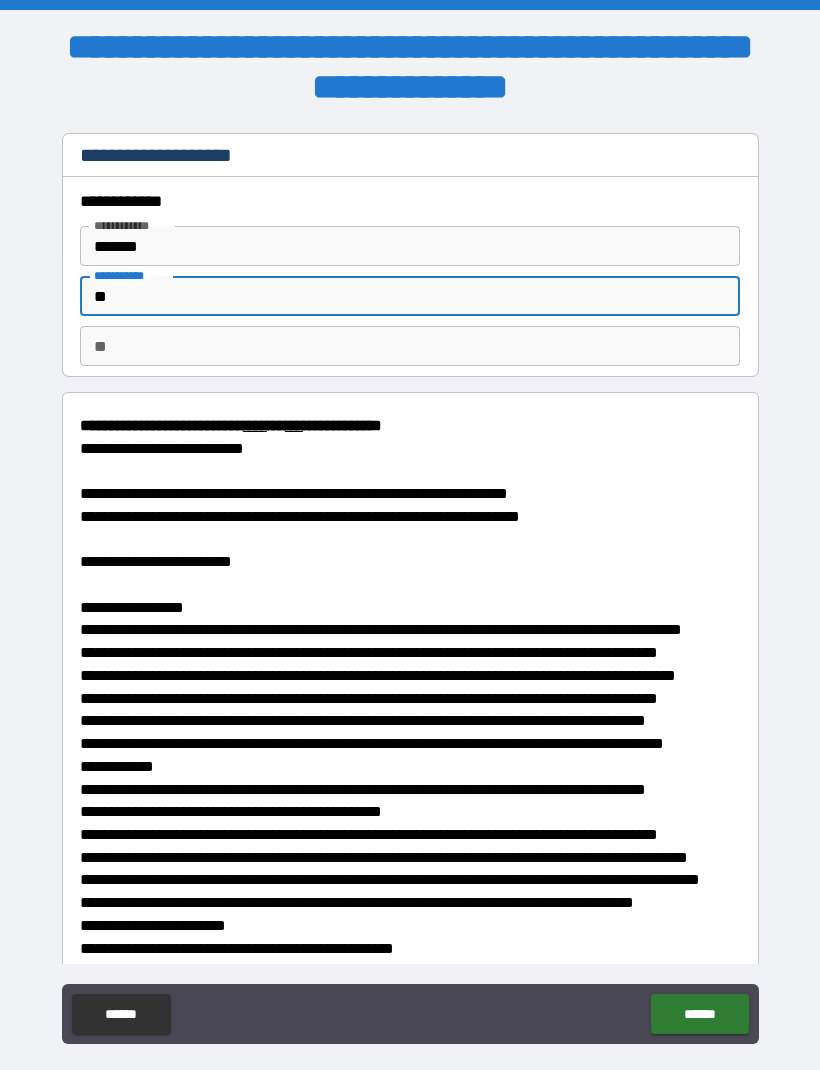 type on "*" 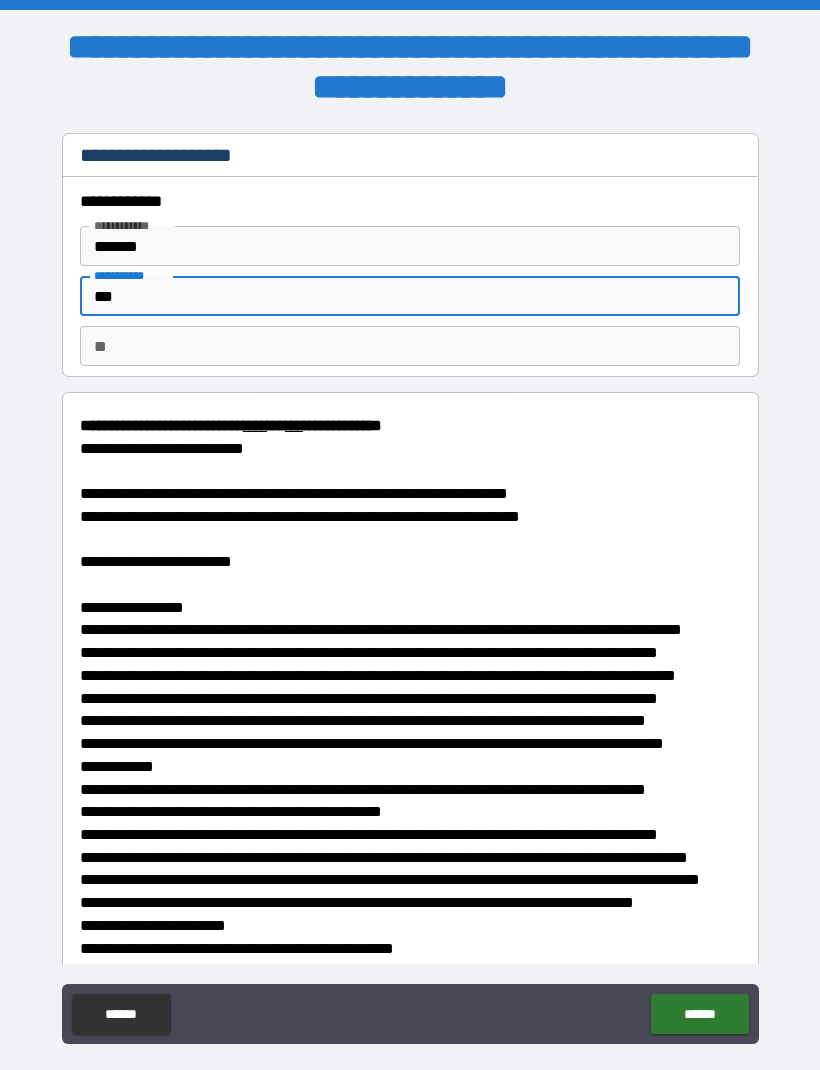 type on "*" 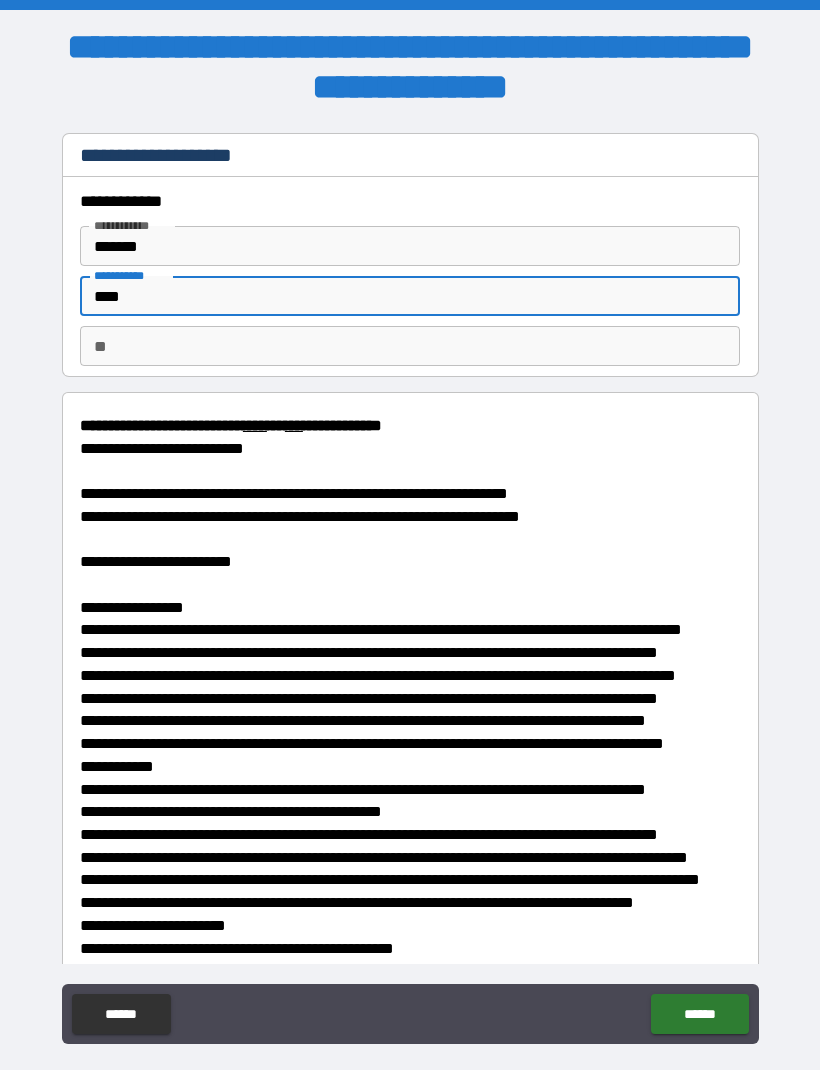 type on "*" 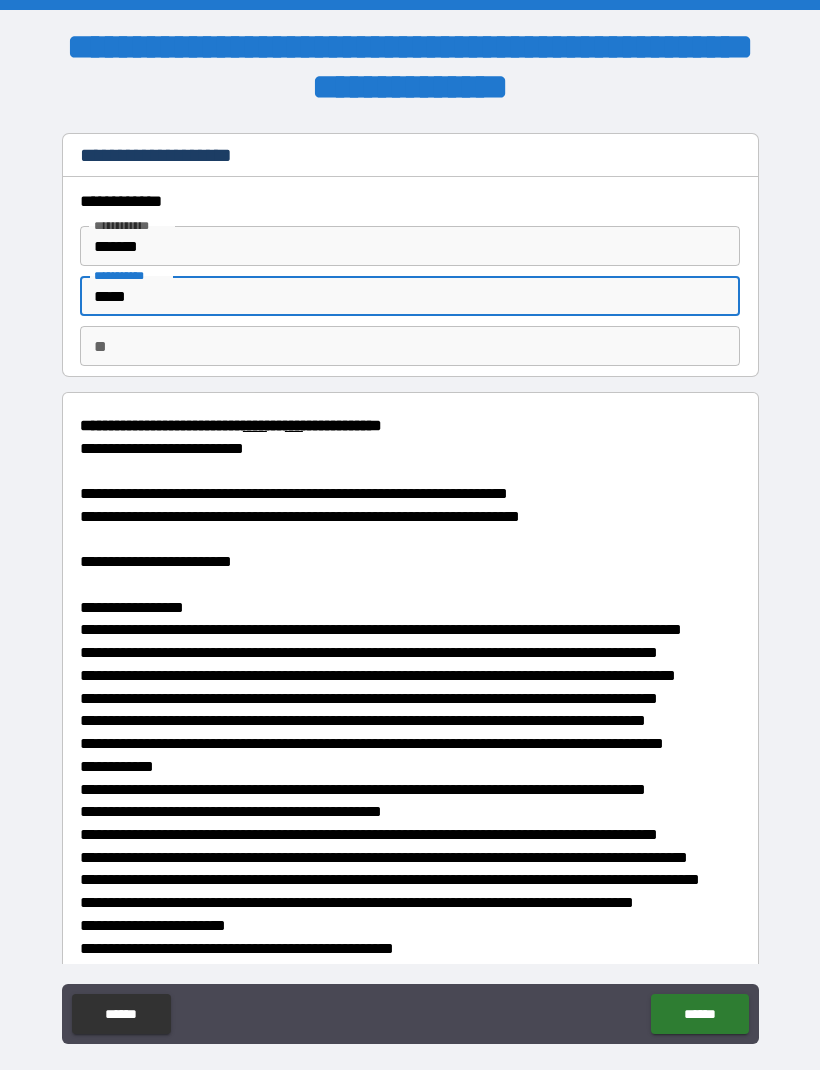 type on "*" 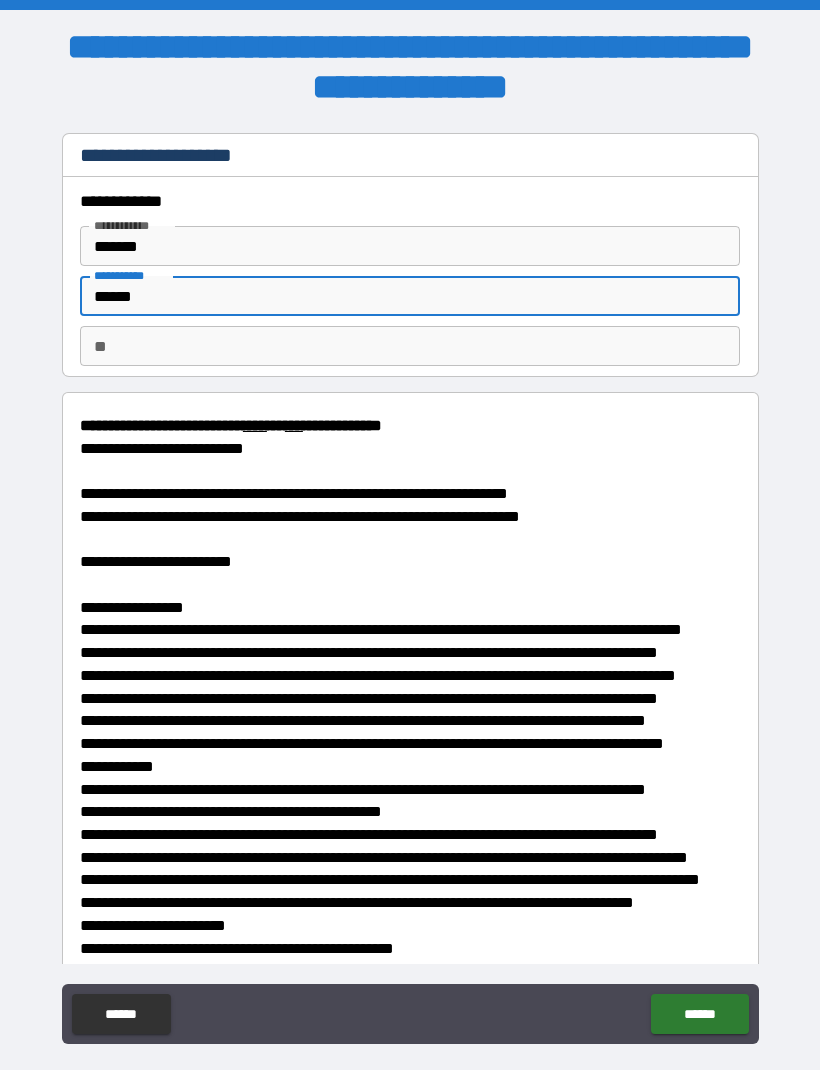 type on "*" 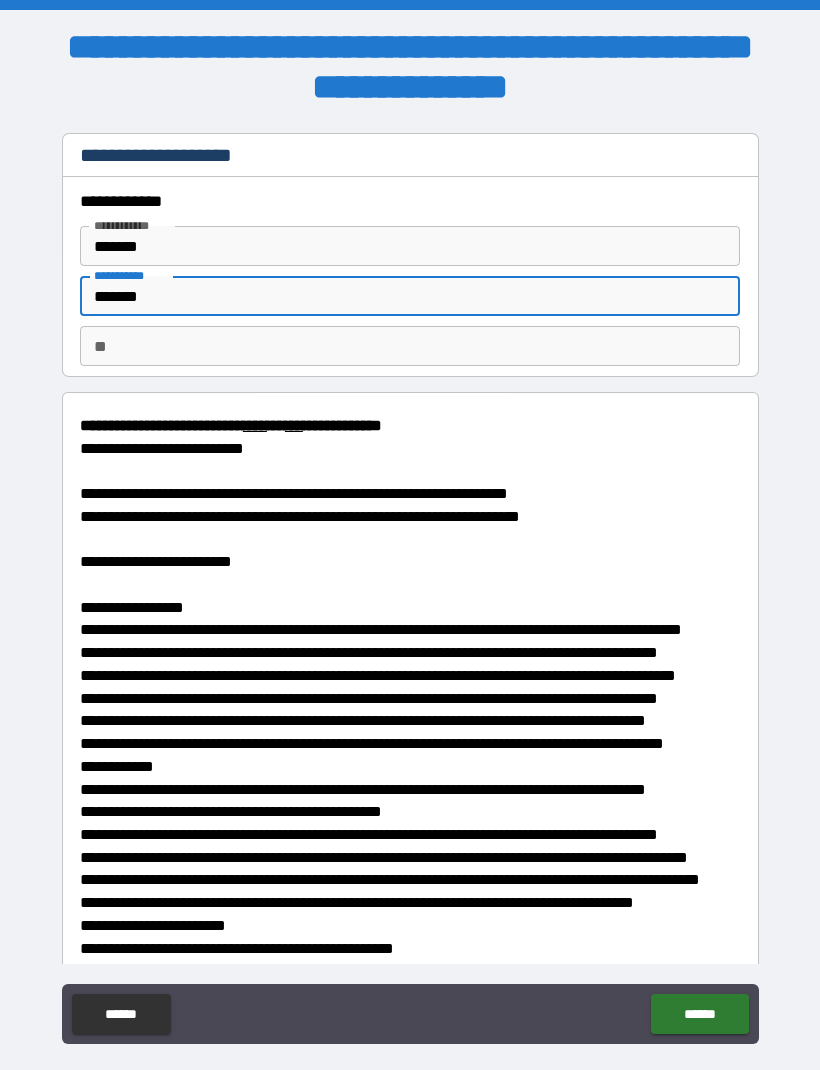 type on "*" 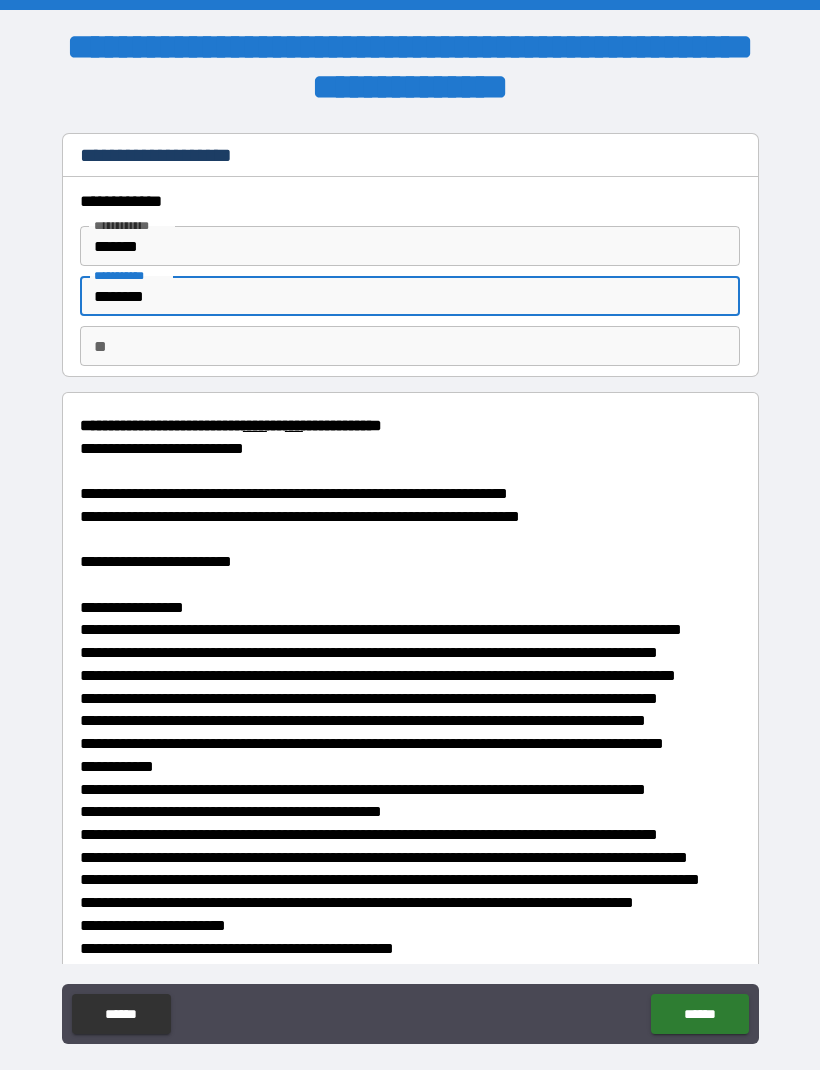 type on "*" 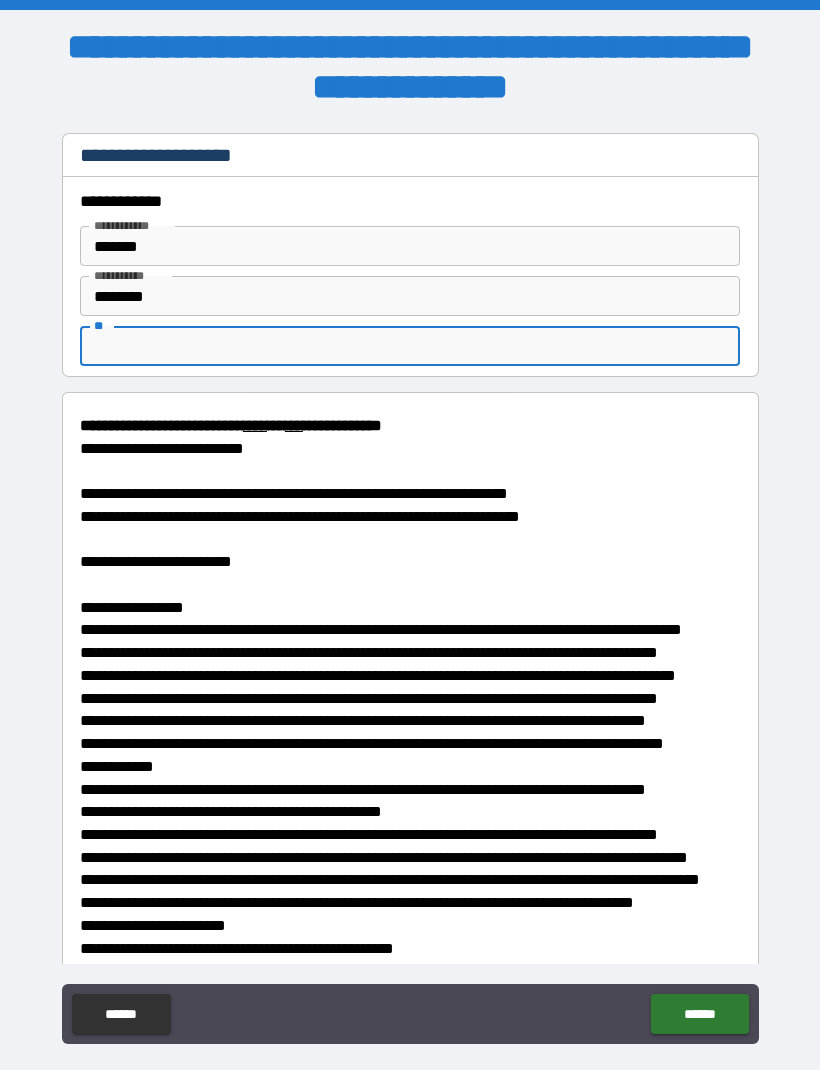 type on "*" 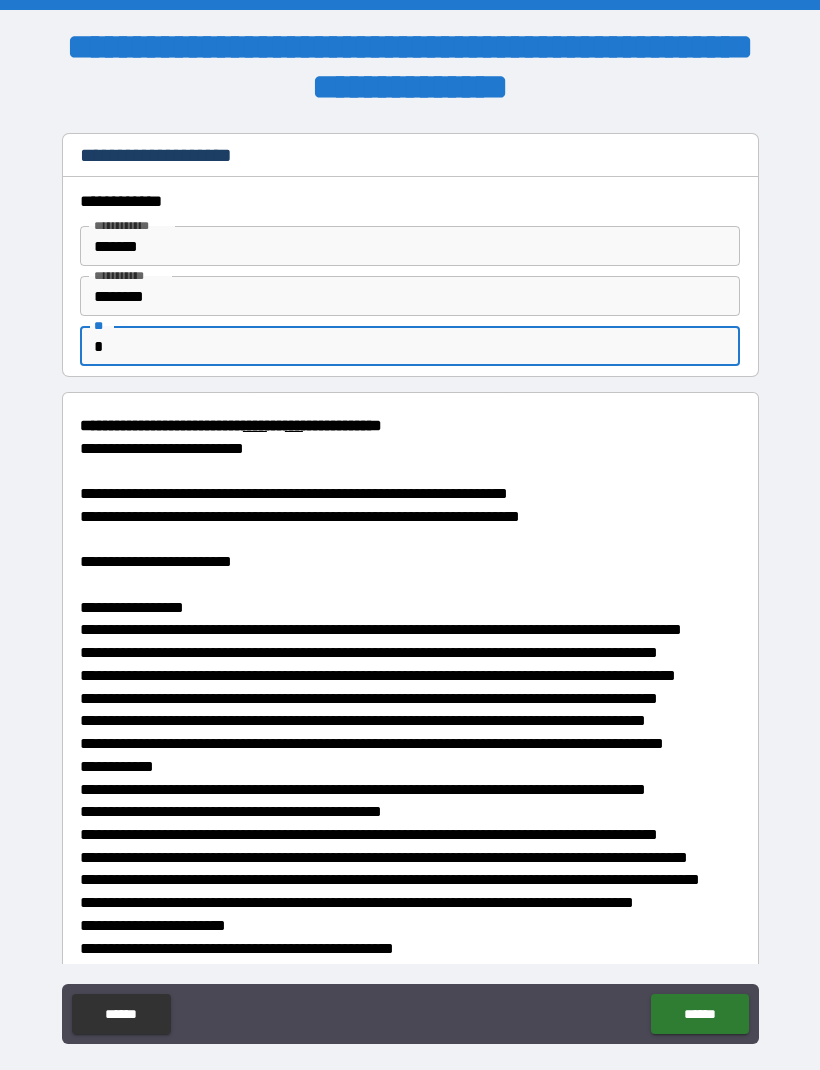type on "*" 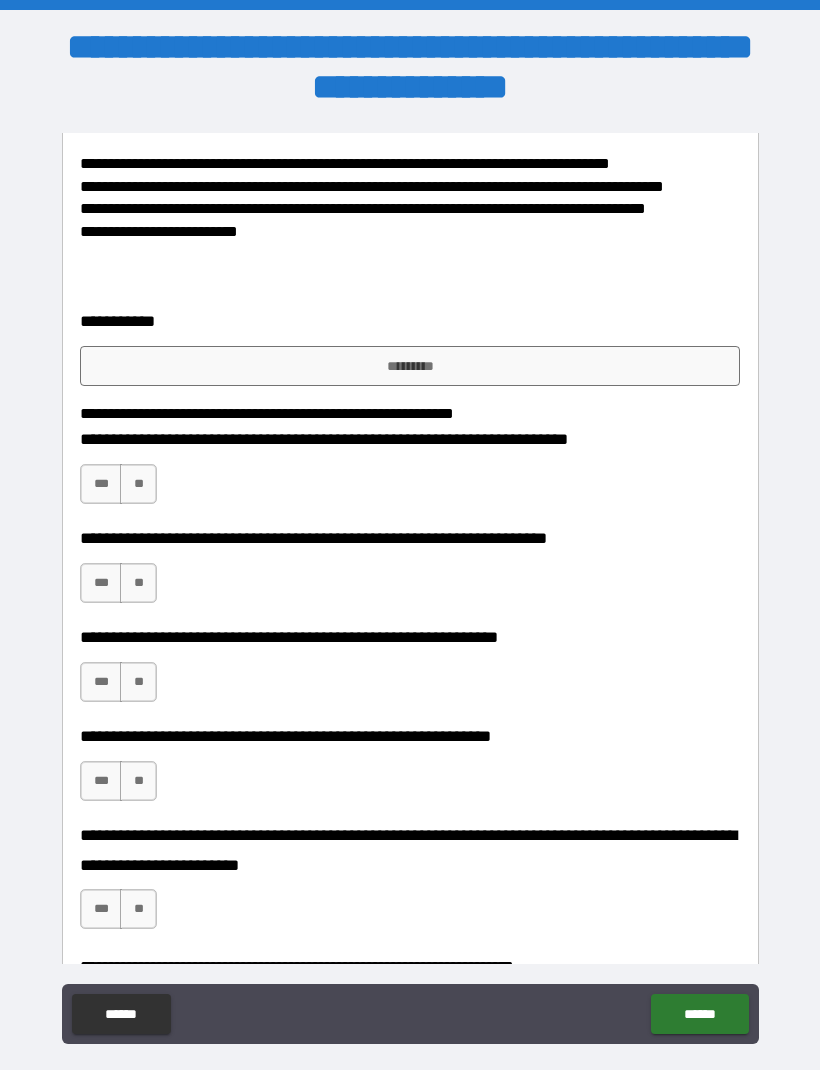 scroll, scrollTop: 4398, scrollLeft: 0, axis: vertical 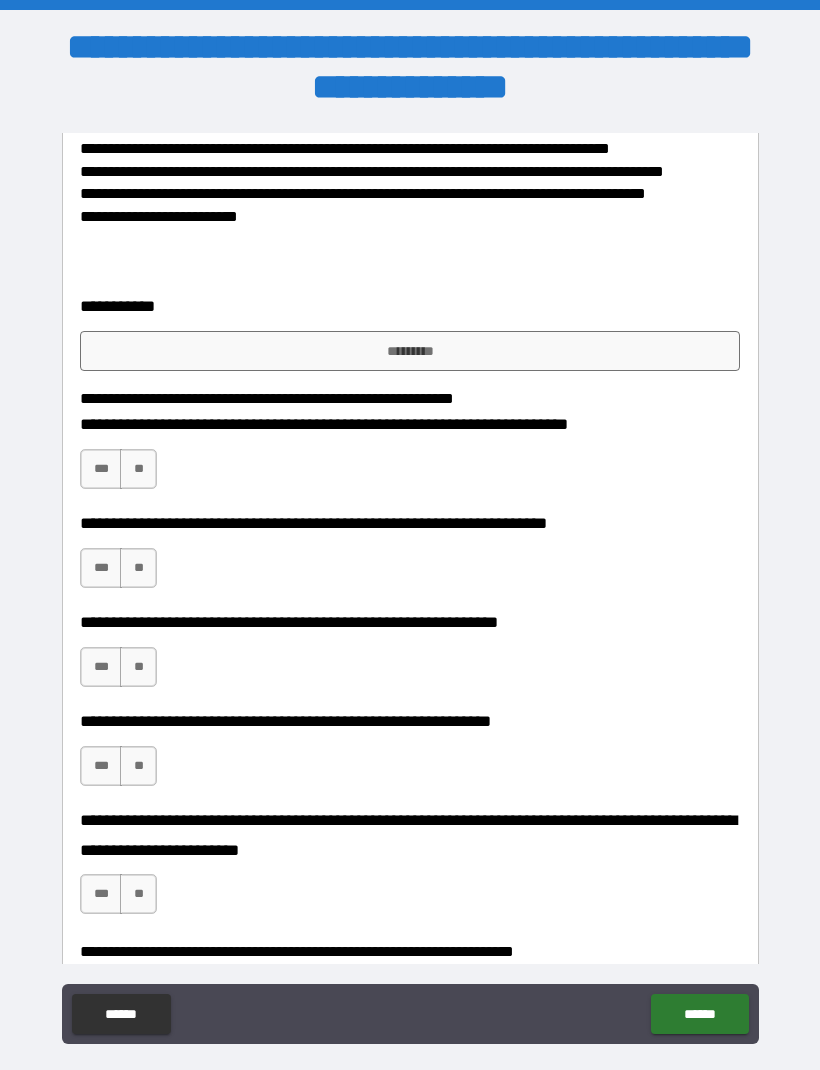 type on "*" 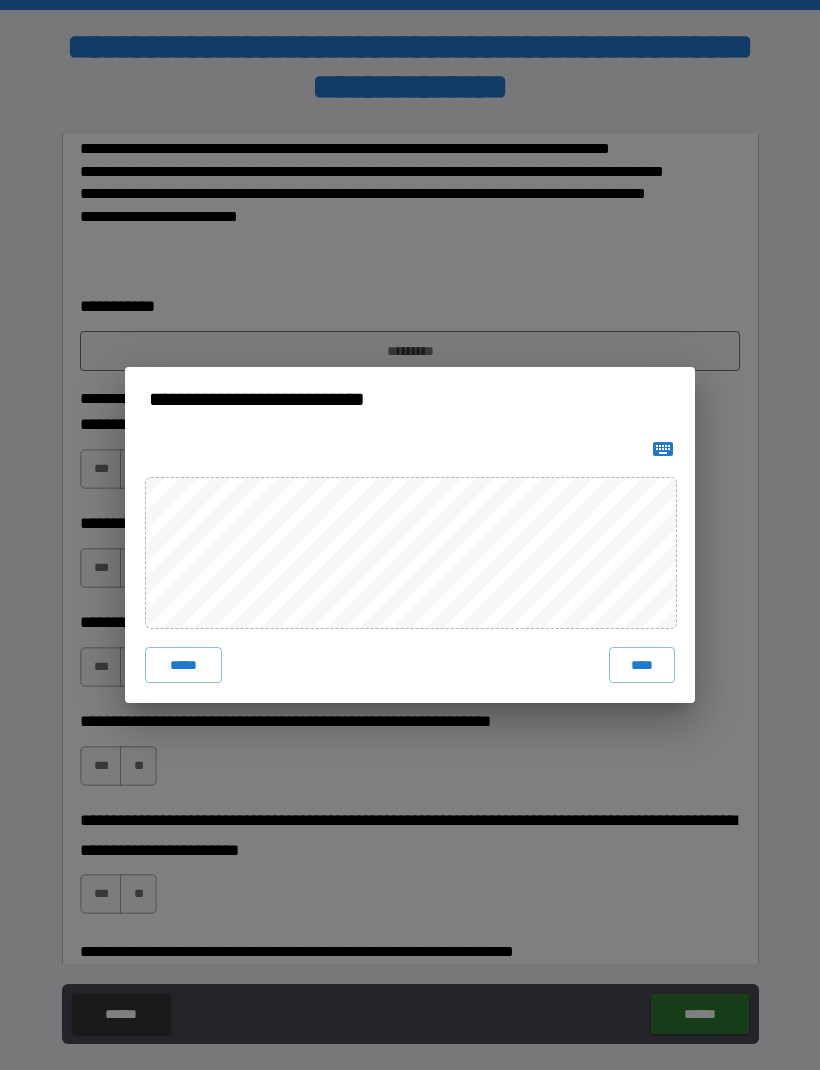 click on "****" at bounding box center (642, 665) 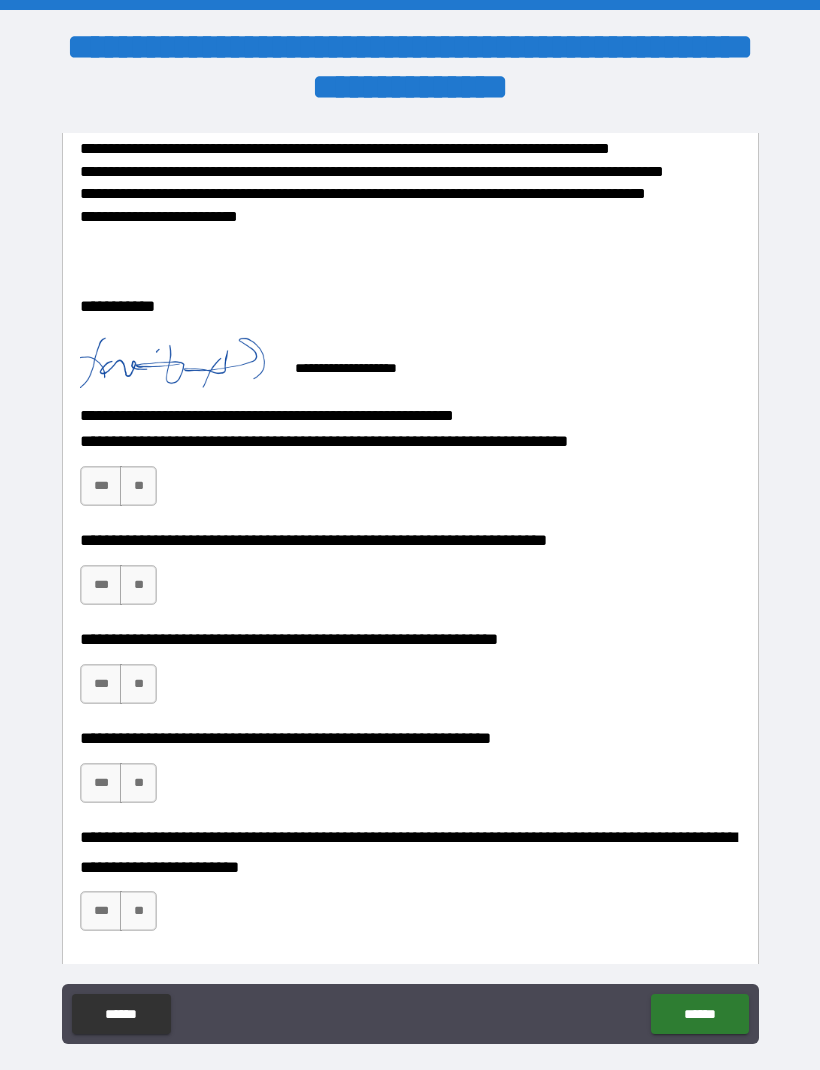 type on "*" 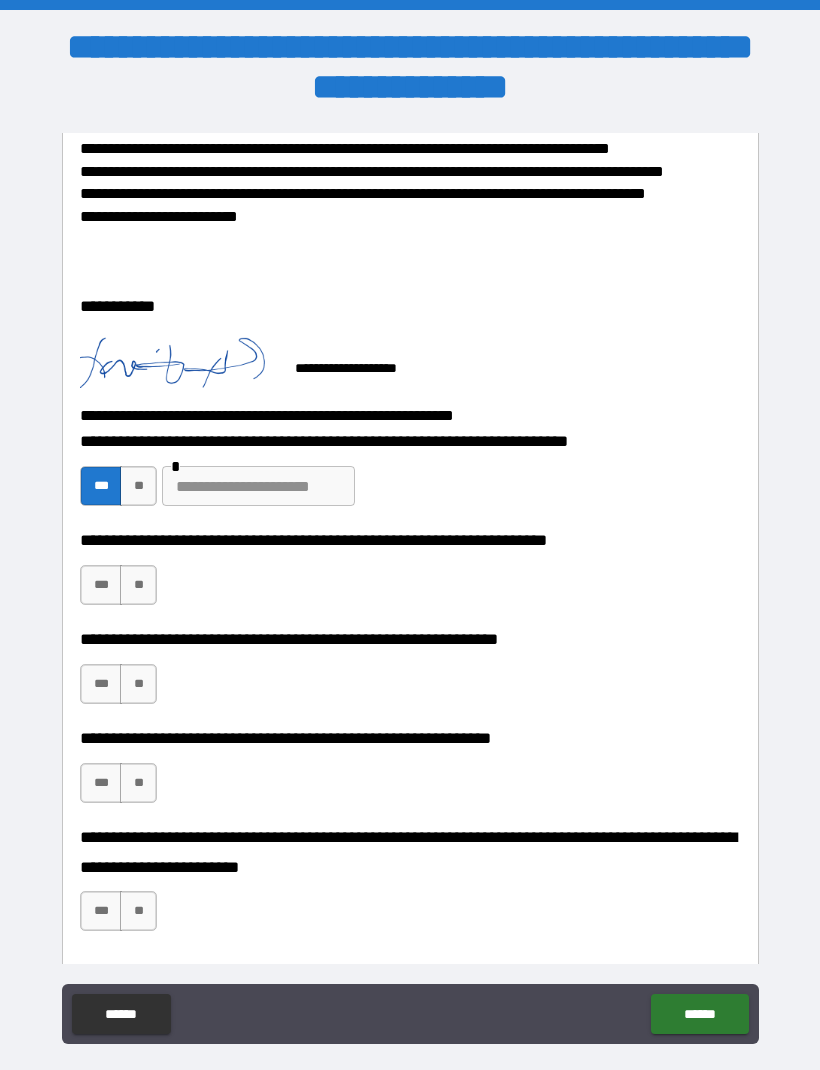 type on "*" 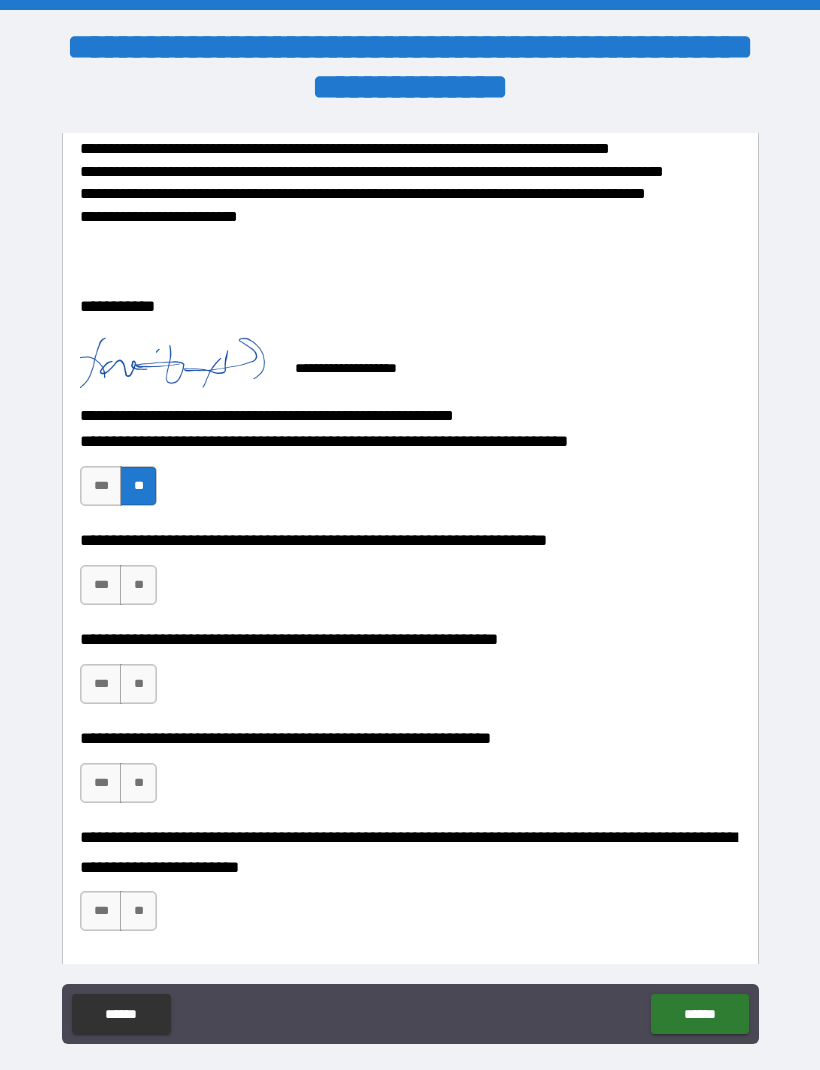 type on "*" 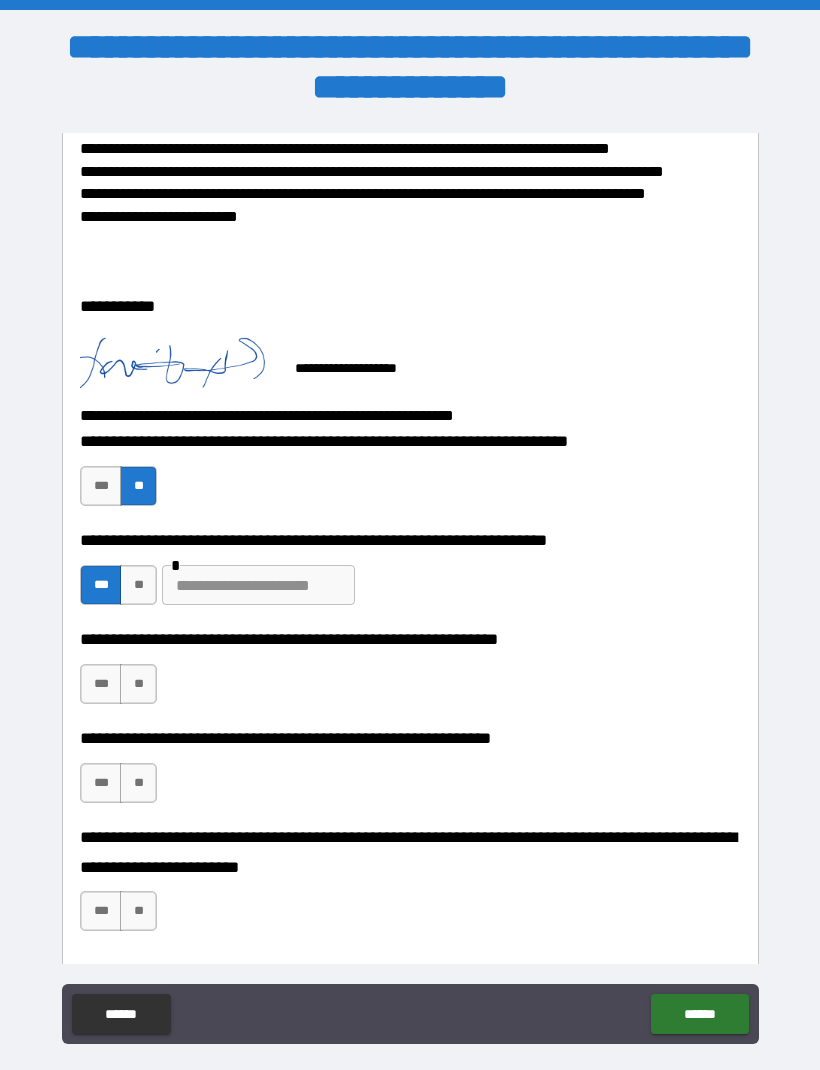 type on "*" 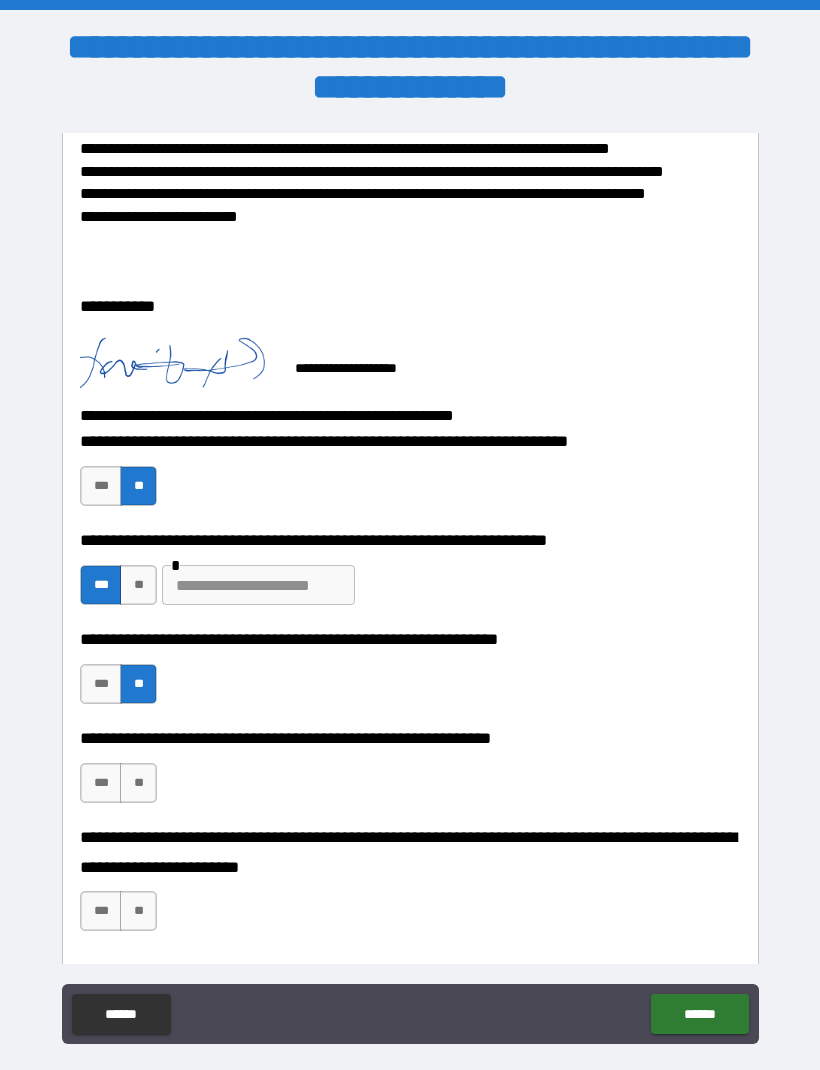 type on "*" 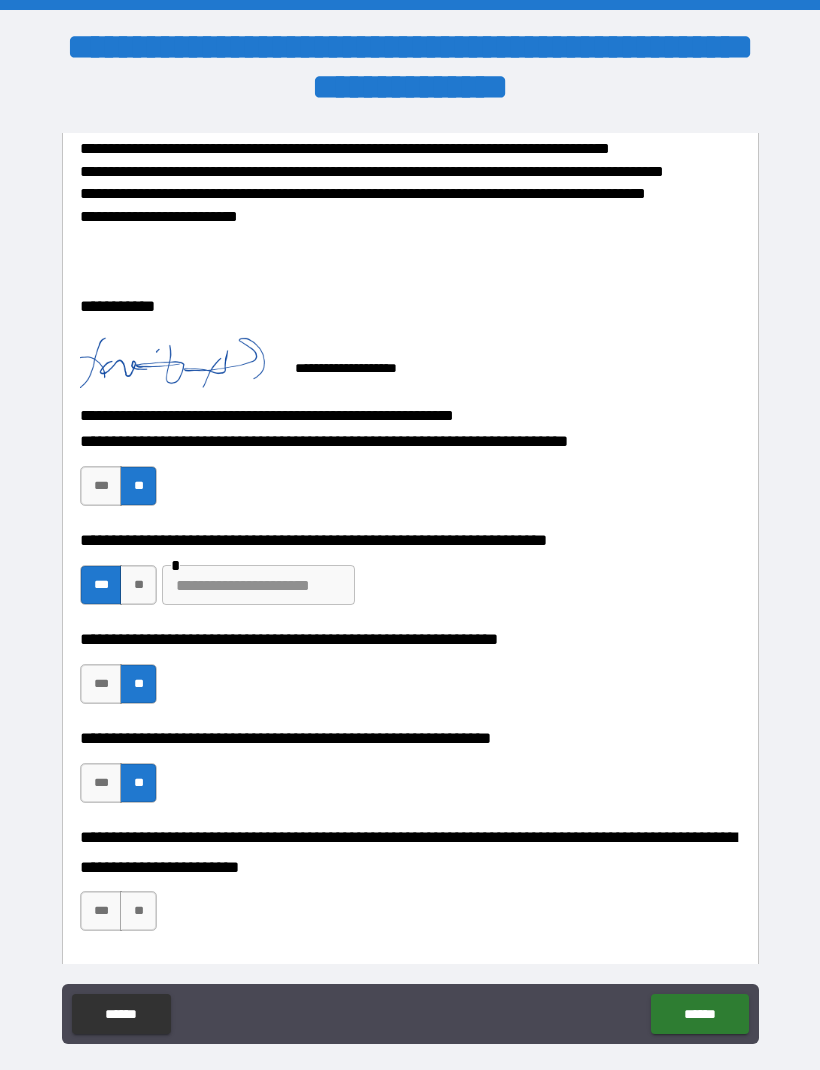 type on "*" 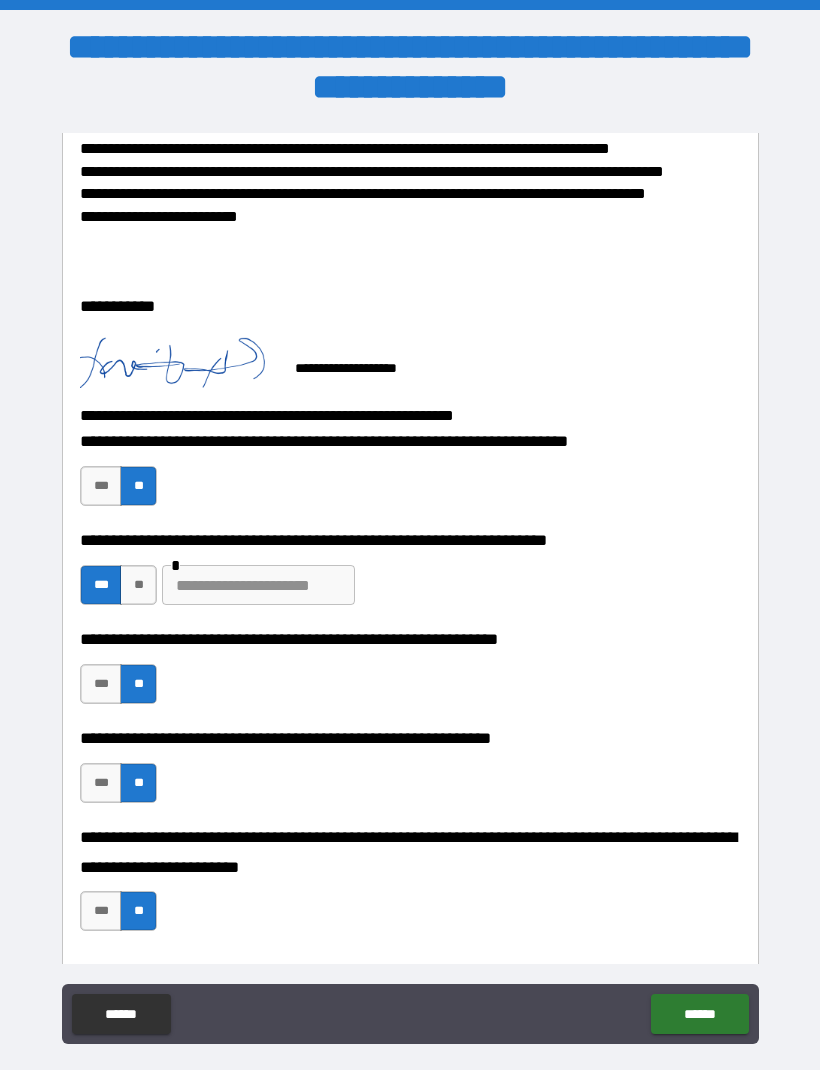 type on "*" 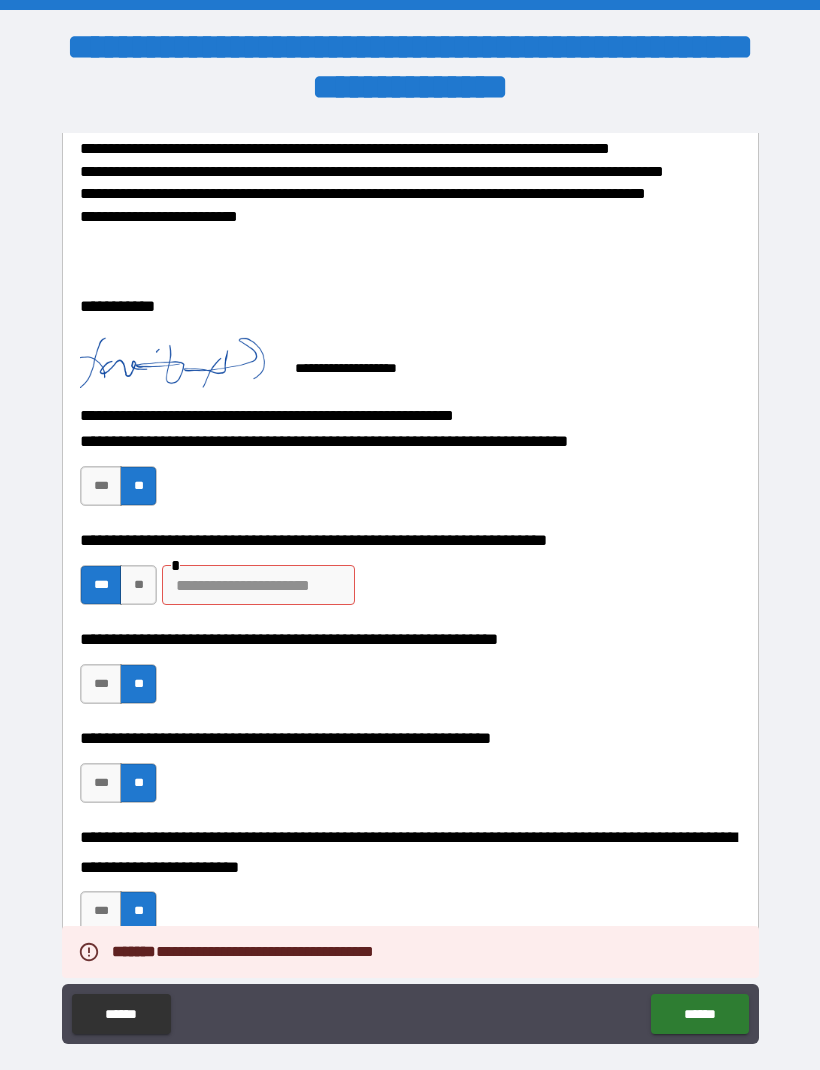 type on "*" 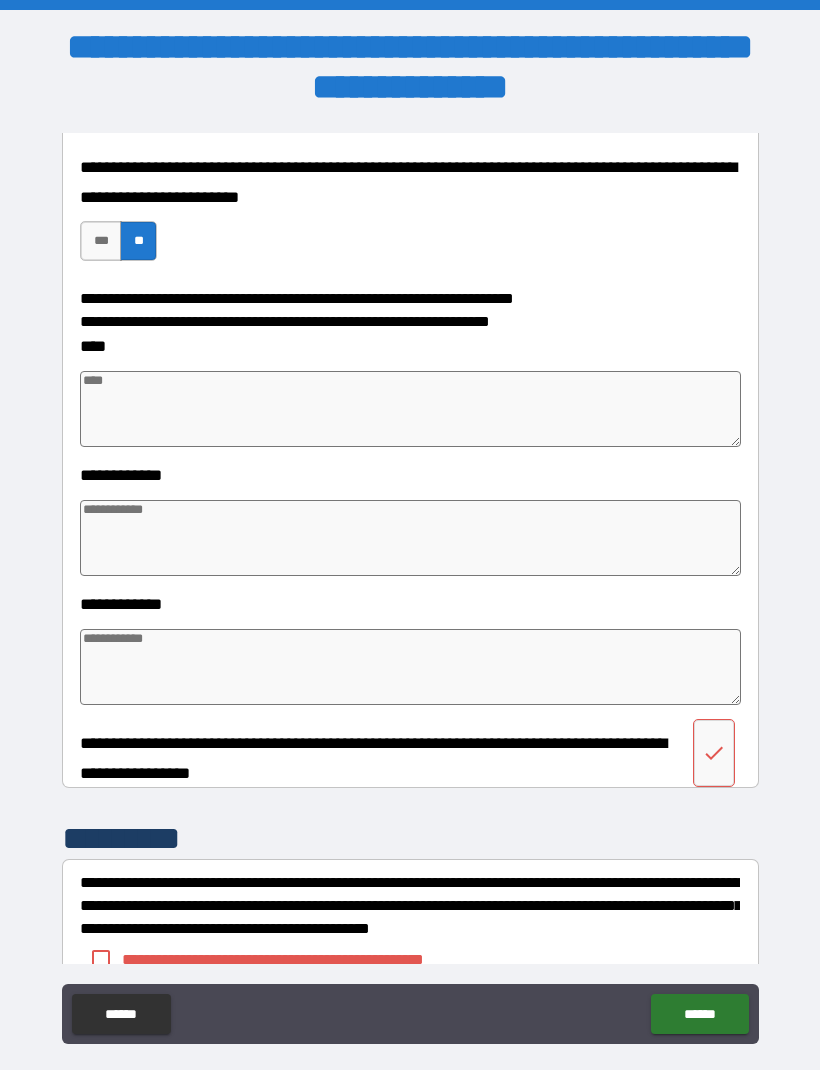 scroll, scrollTop: 5068, scrollLeft: 0, axis: vertical 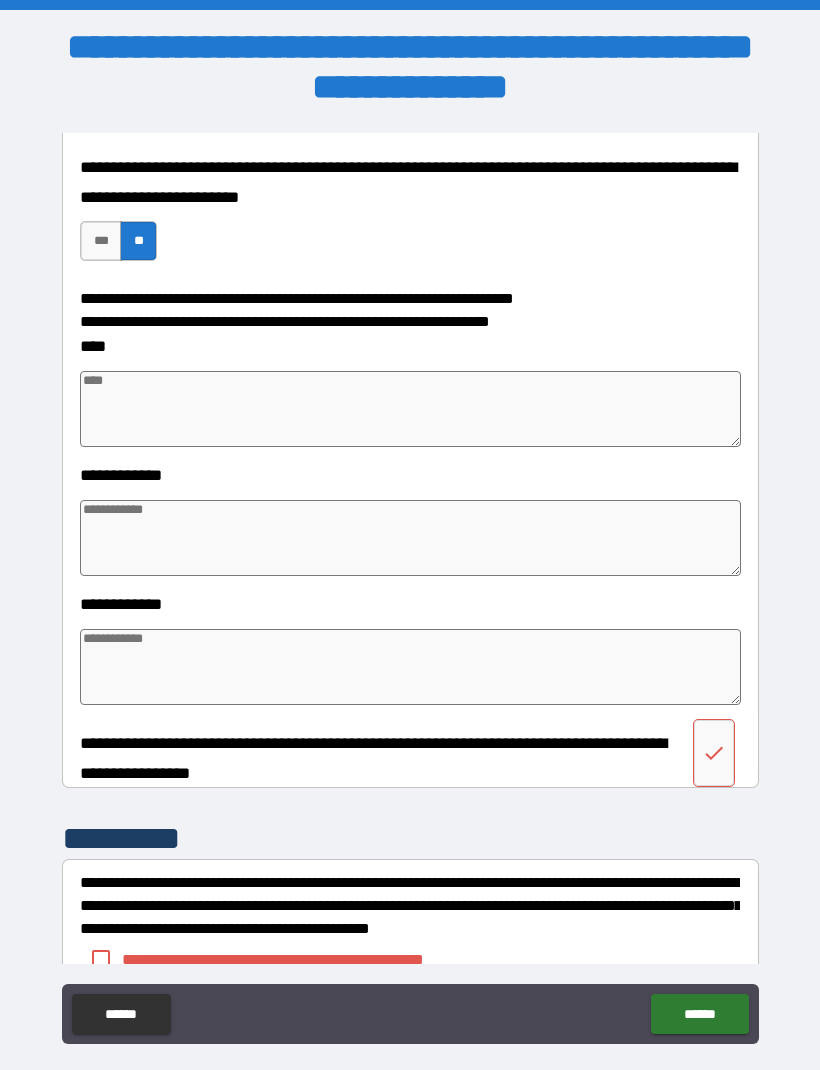 type on "**********" 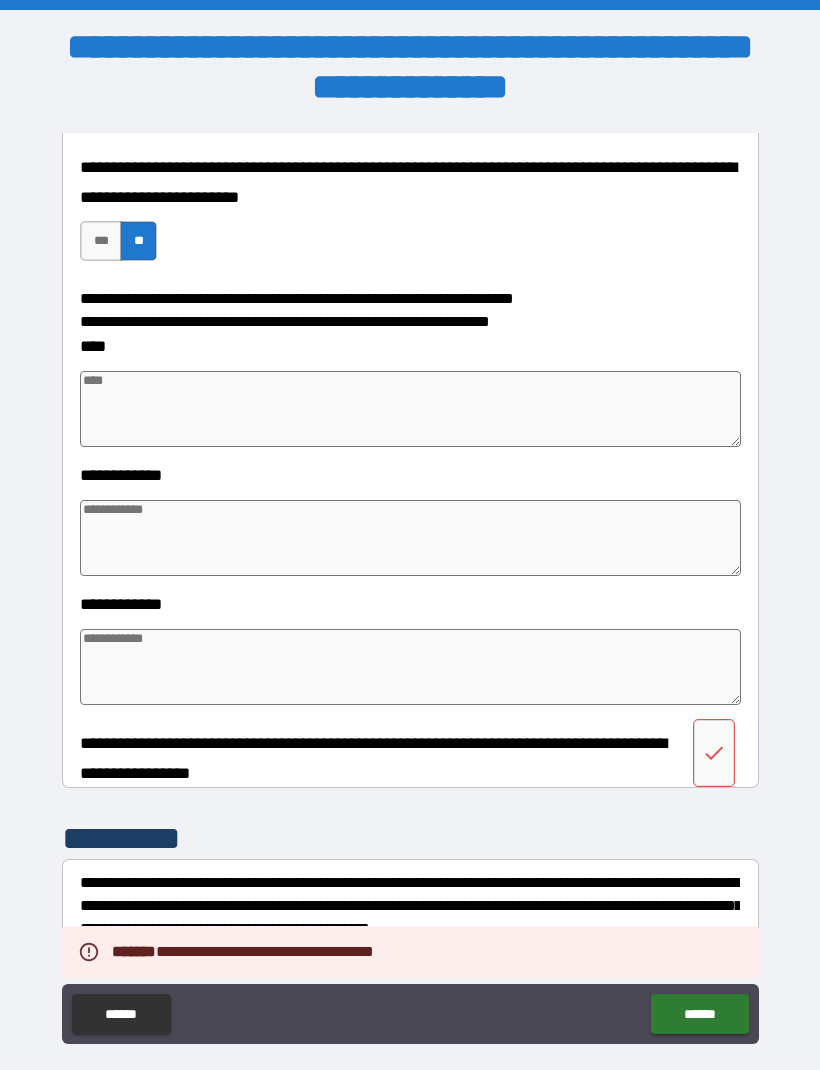 type on "*" 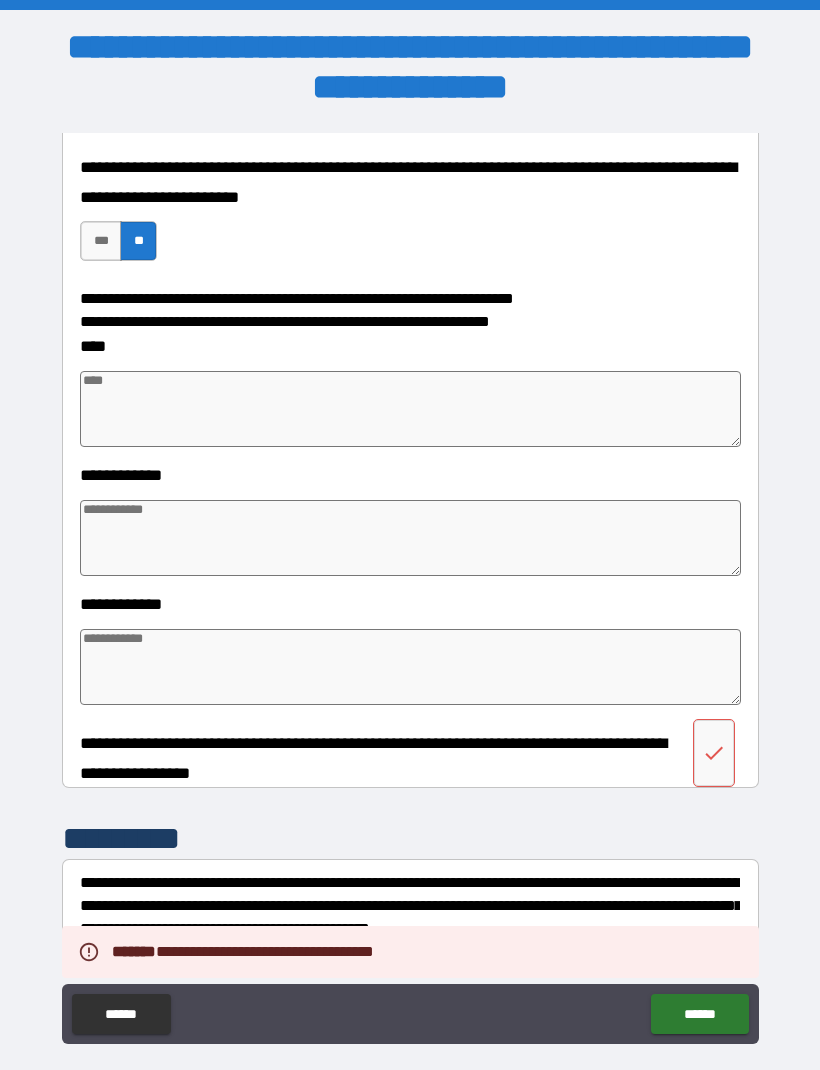 type on "*" 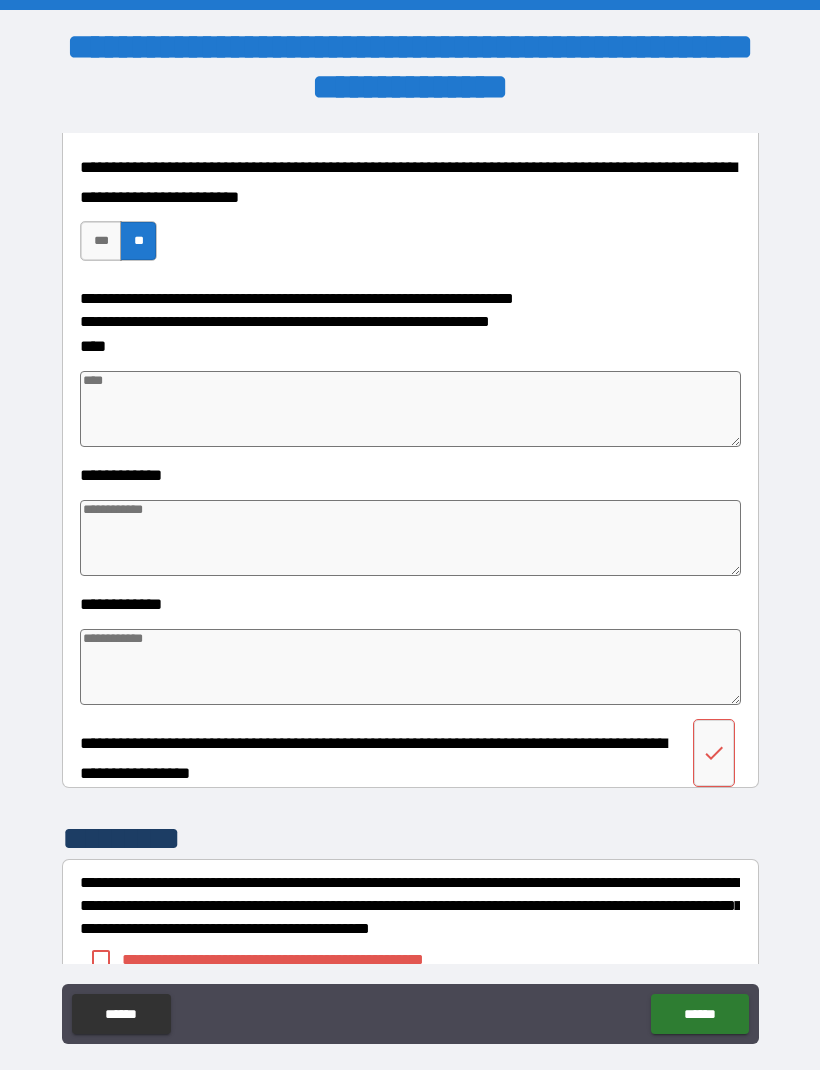 click 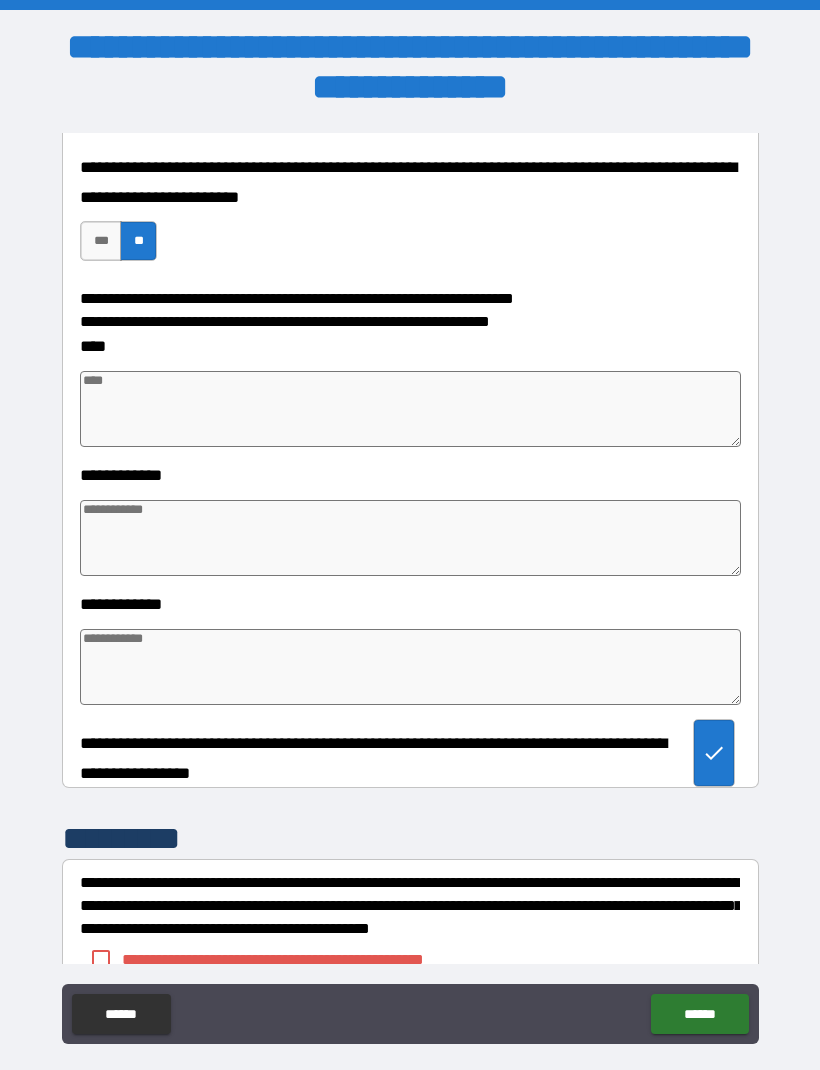 type on "*" 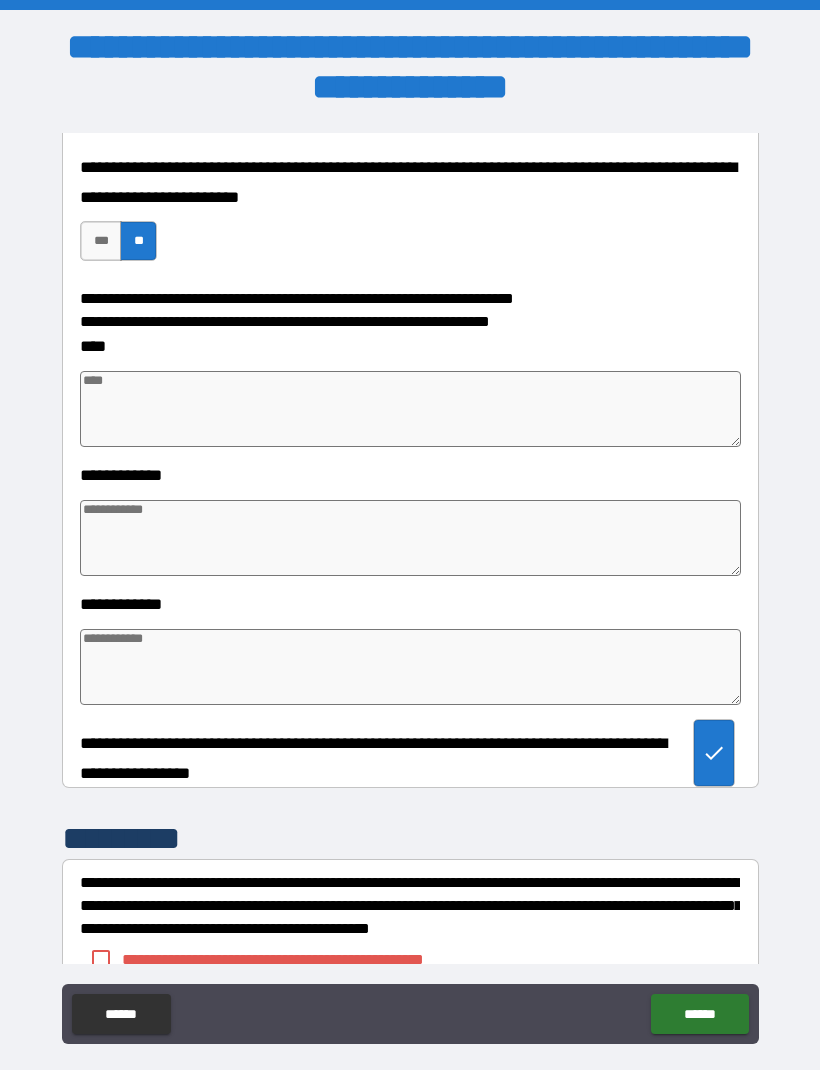 type on "*" 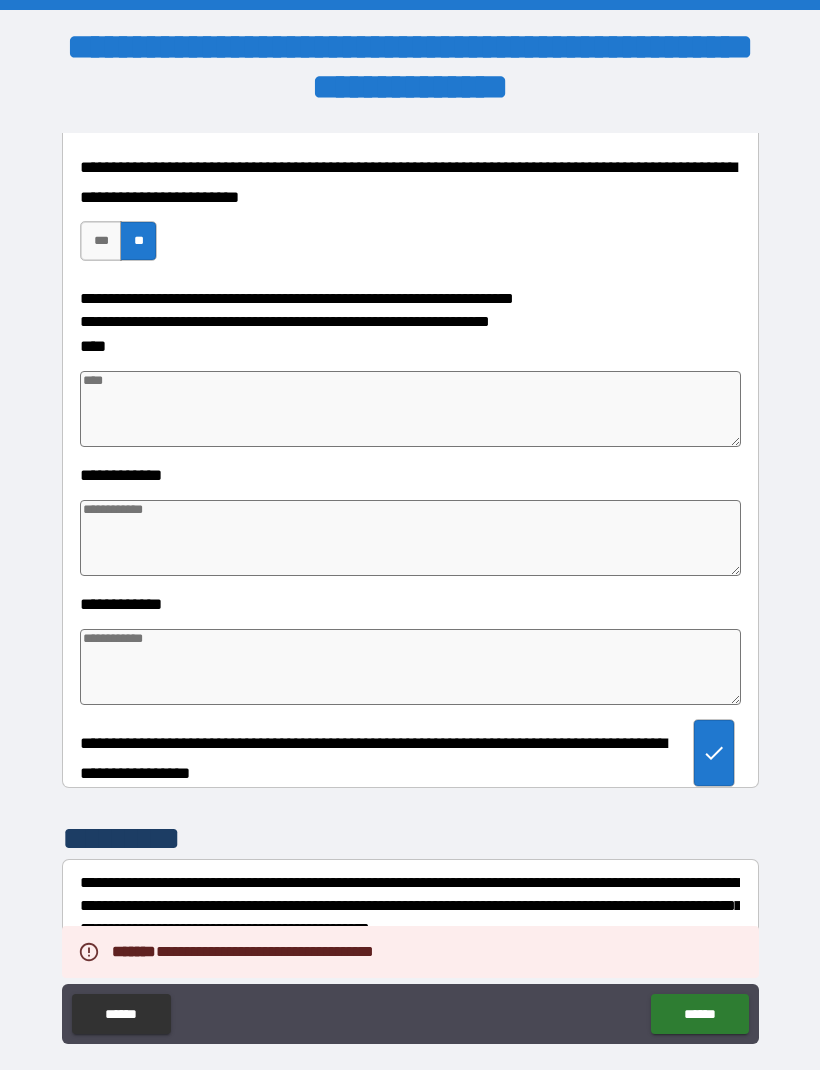 type on "*" 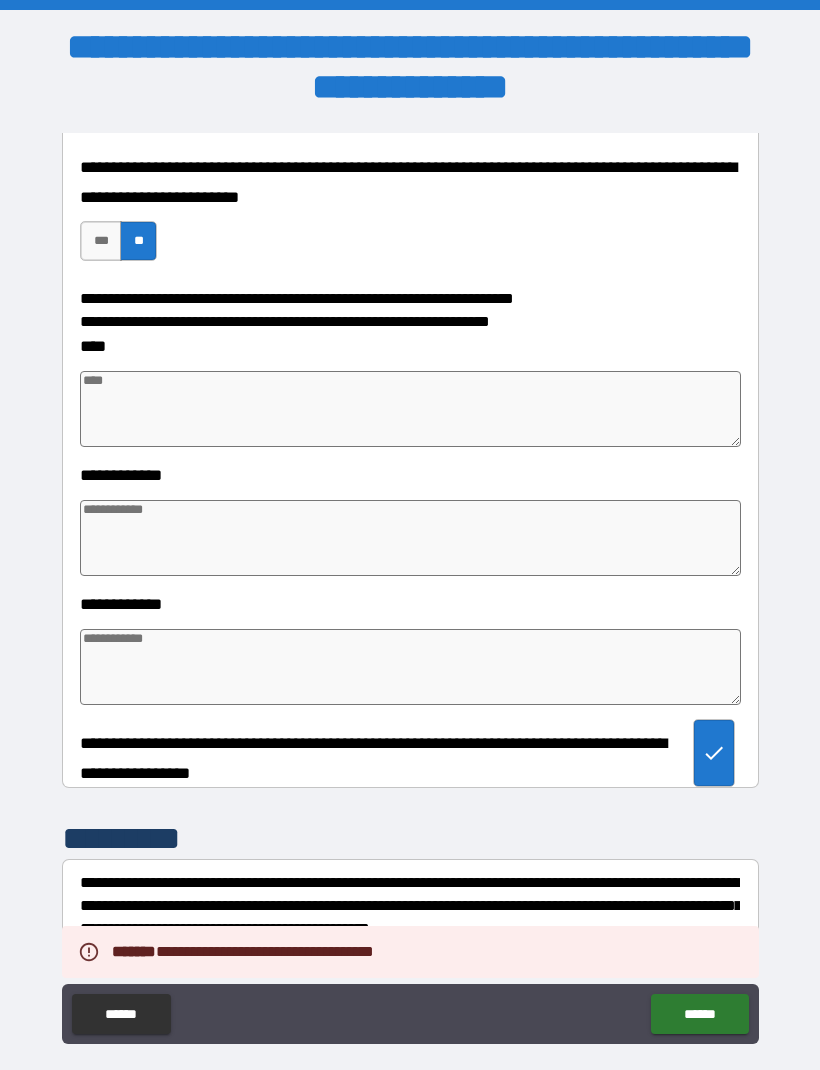 type on "*" 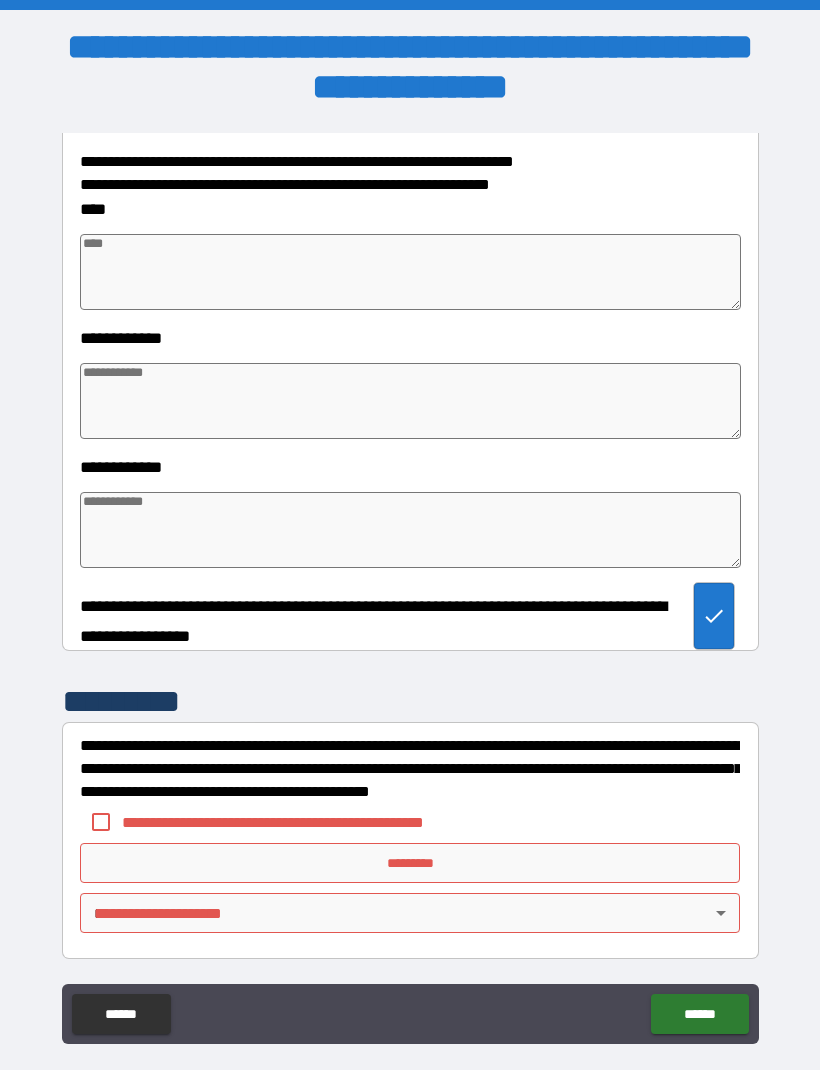scroll, scrollTop: 5205, scrollLeft: 0, axis: vertical 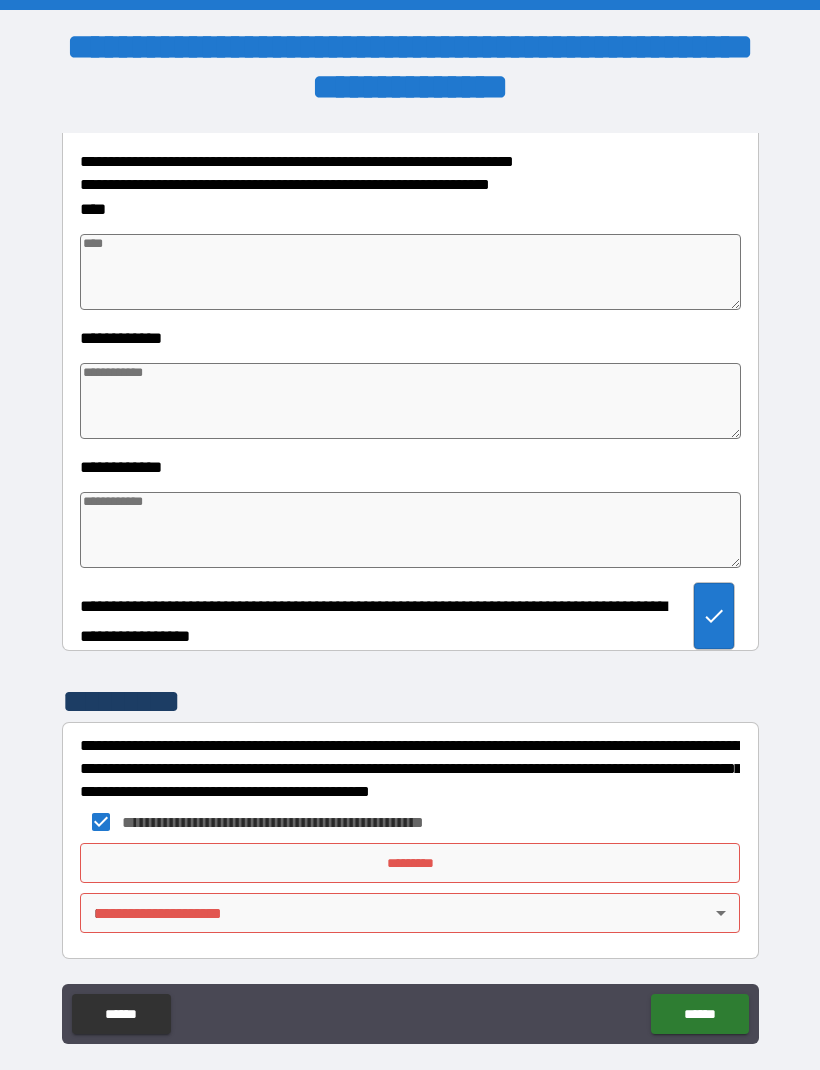 type on "*" 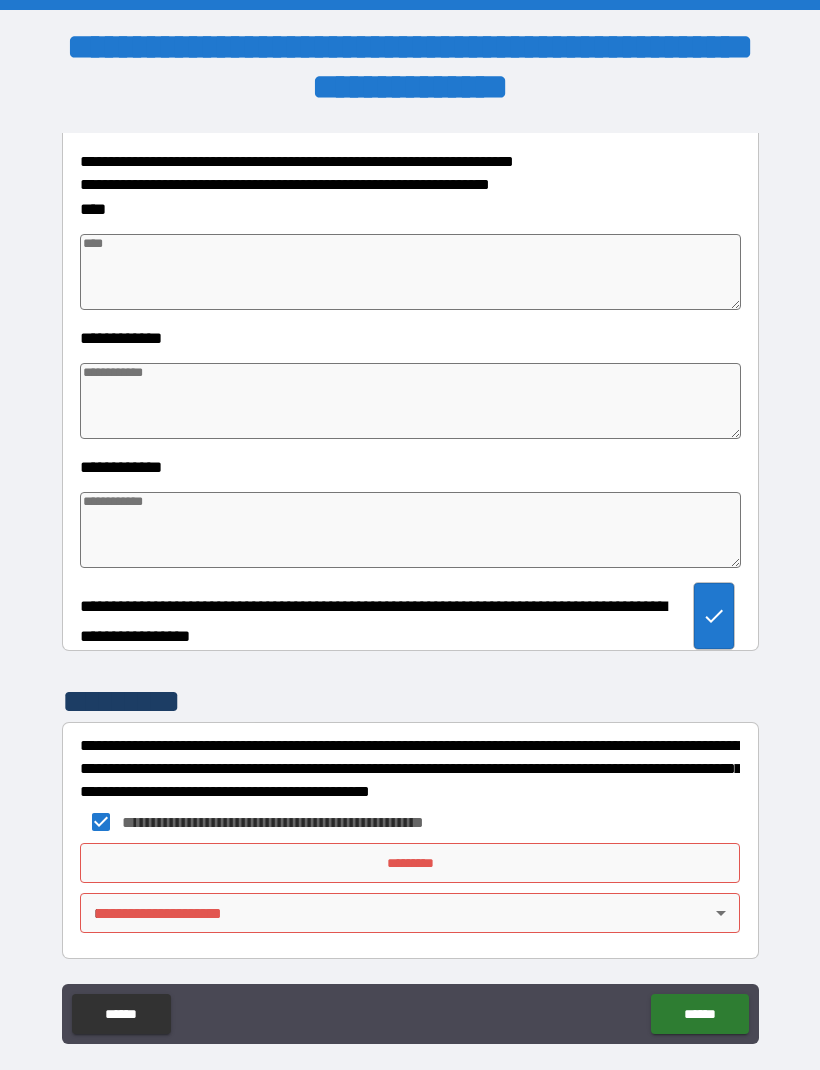 type on "*" 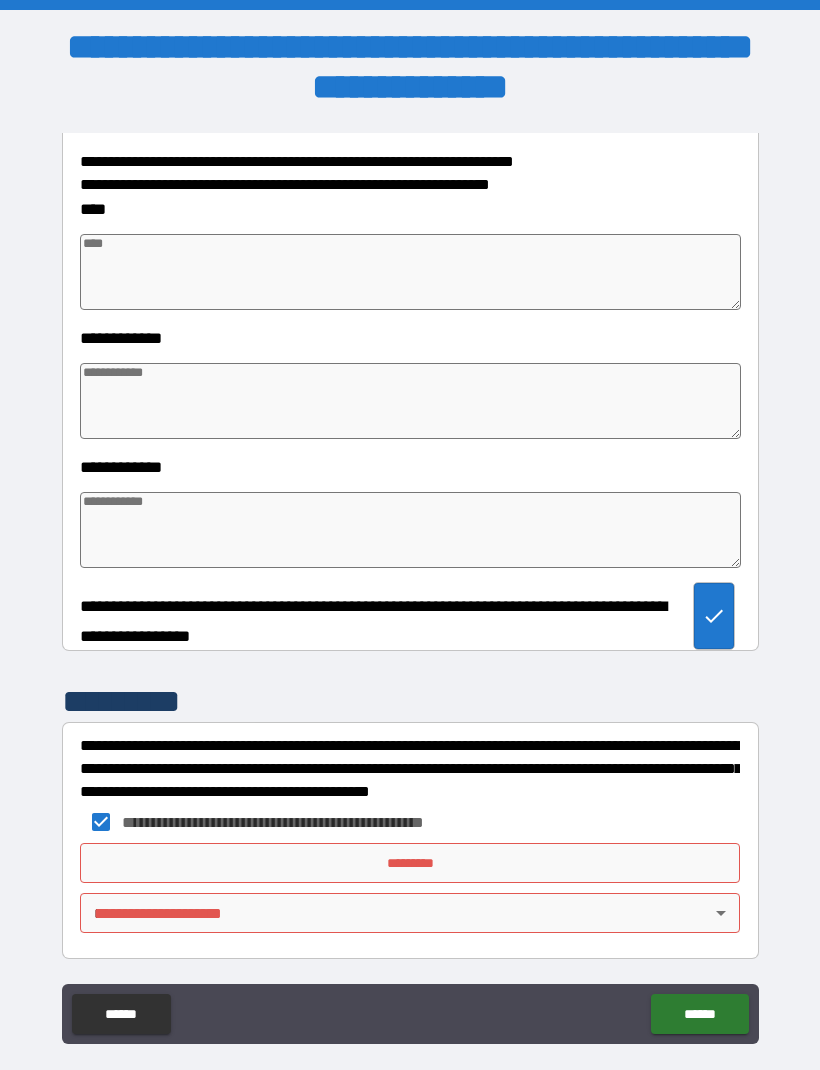 scroll, scrollTop: 5205, scrollLeft: 0, axis: vertical 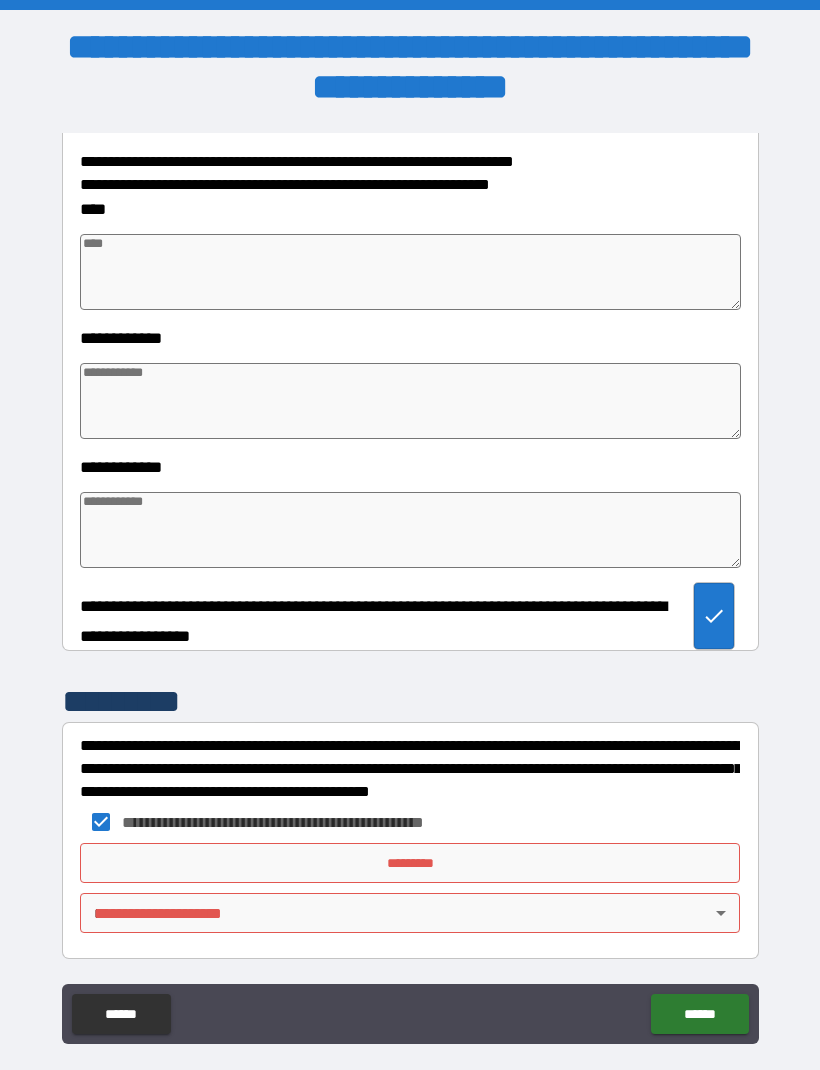 click on "**********" at bounding box center (410, 568) 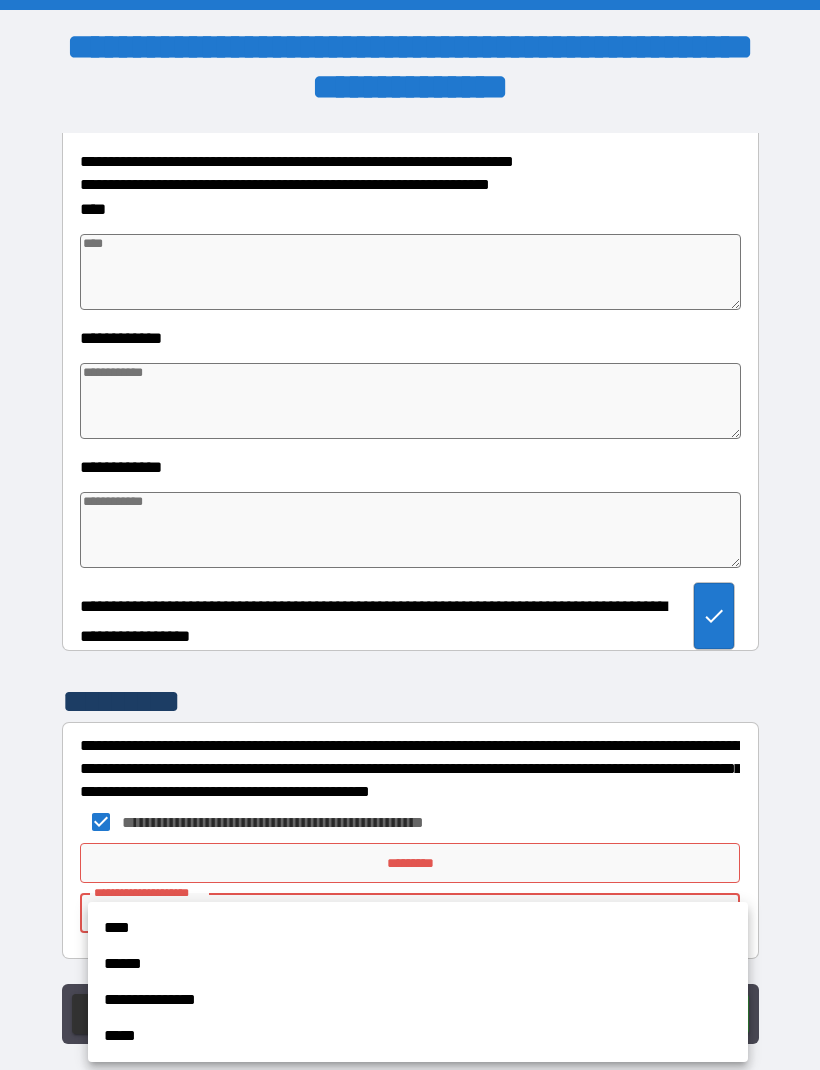 click on "****" at bounding box center (418, 928) 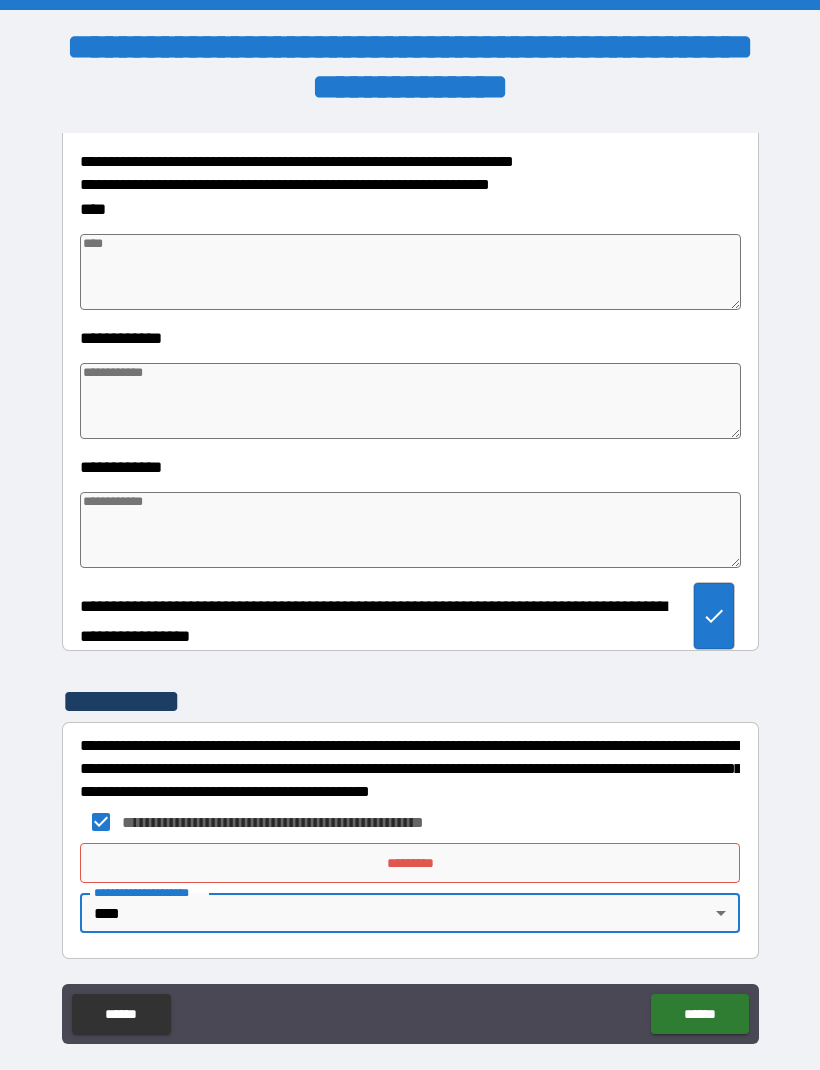 click on "*********" at bounding box center [410, 863] 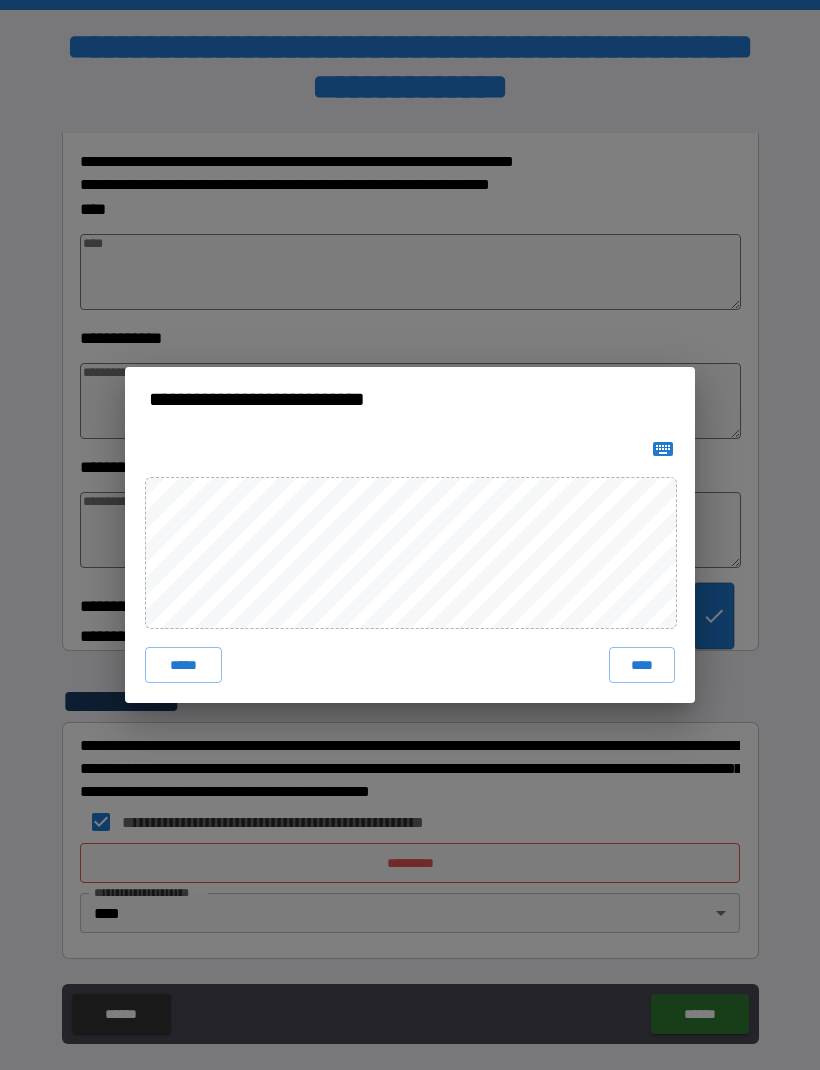 click on "****" at bounding box center (642, 665) 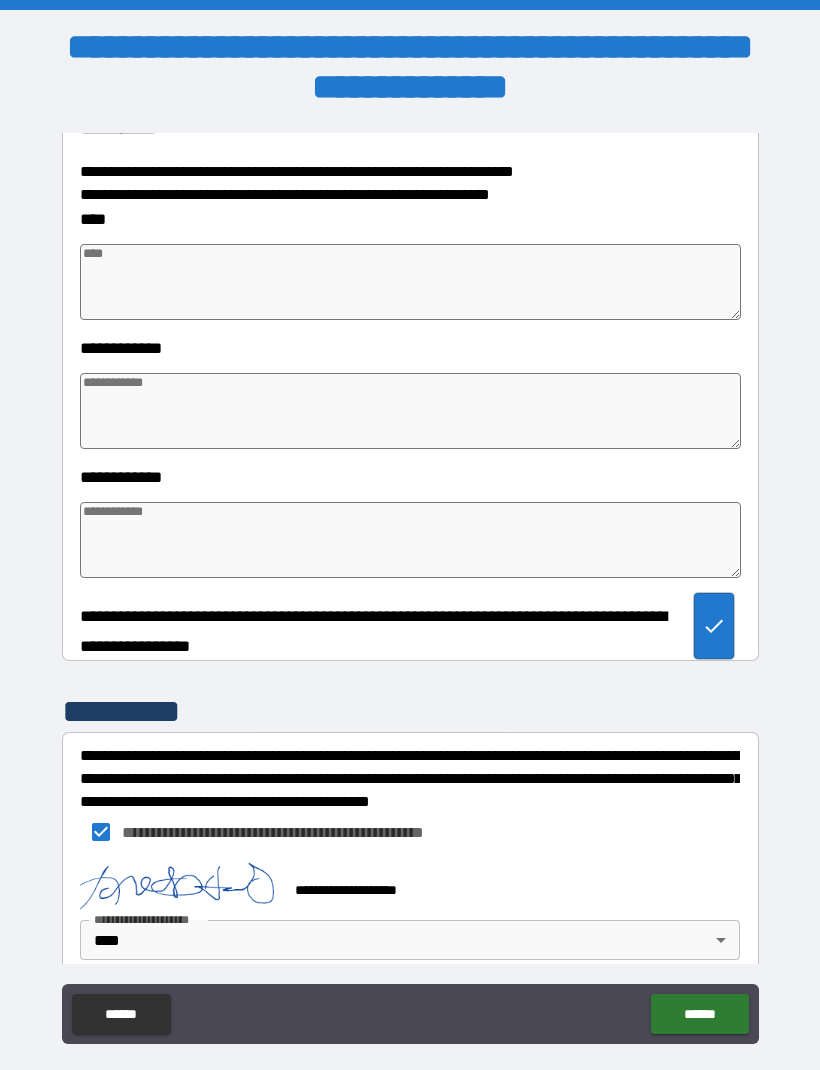 type on "*" 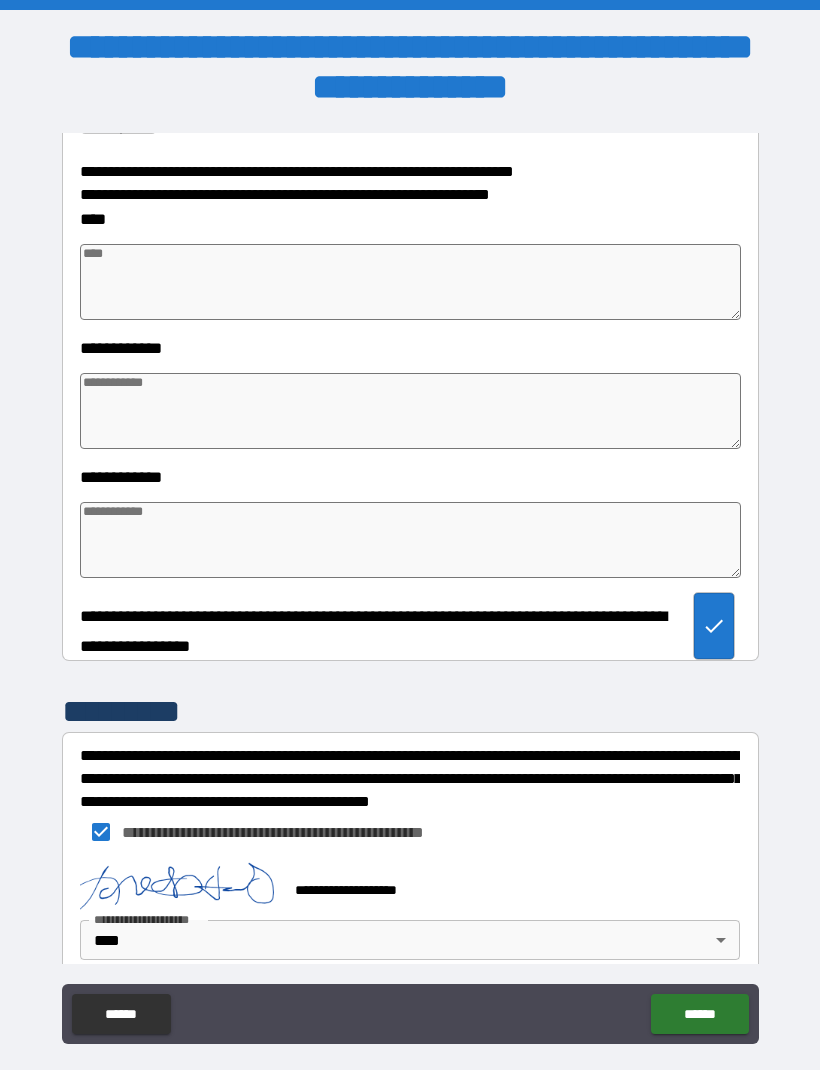 type on "*" 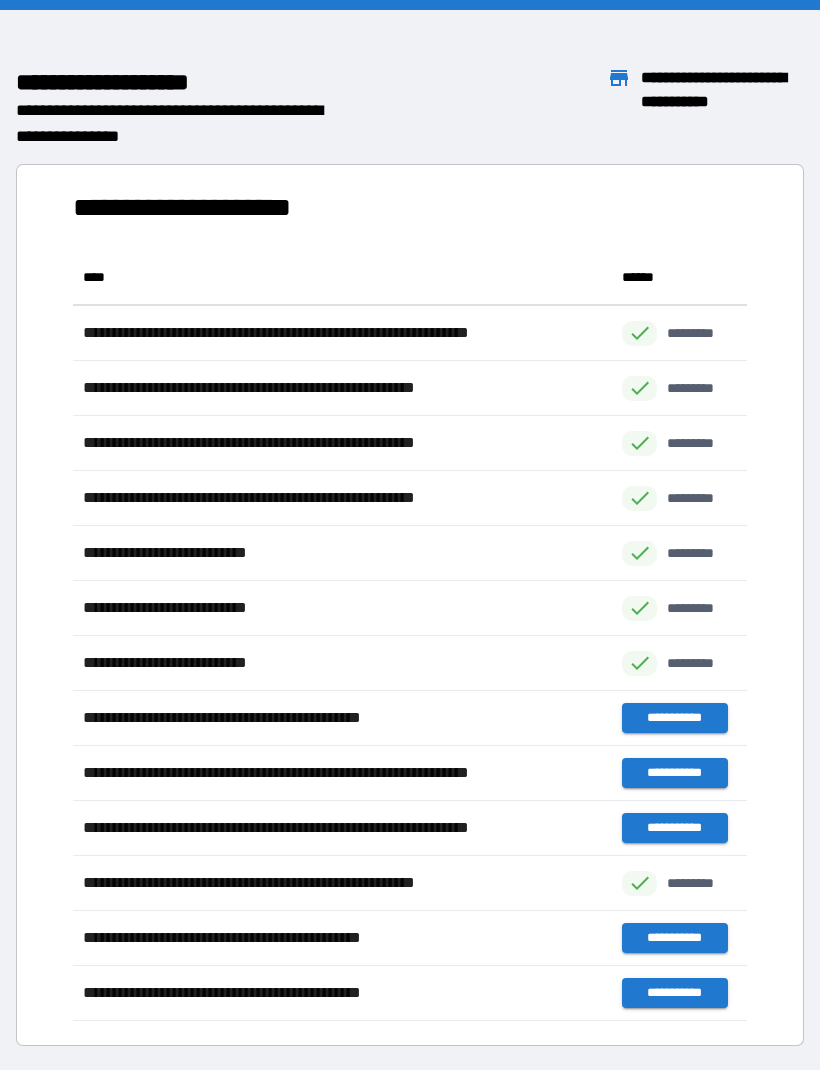 scroll, scrollTop: 1, scrollLeft: 1, axis: both 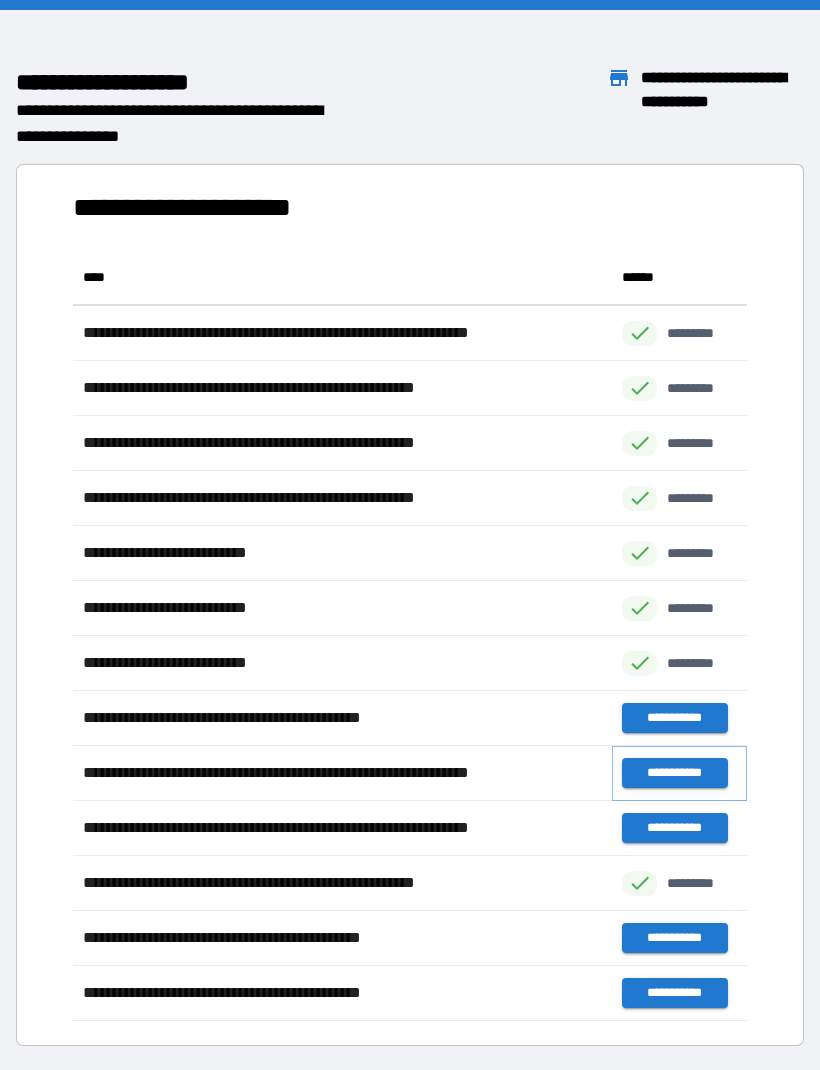 click on "**********" at bounding box center (674, 773) 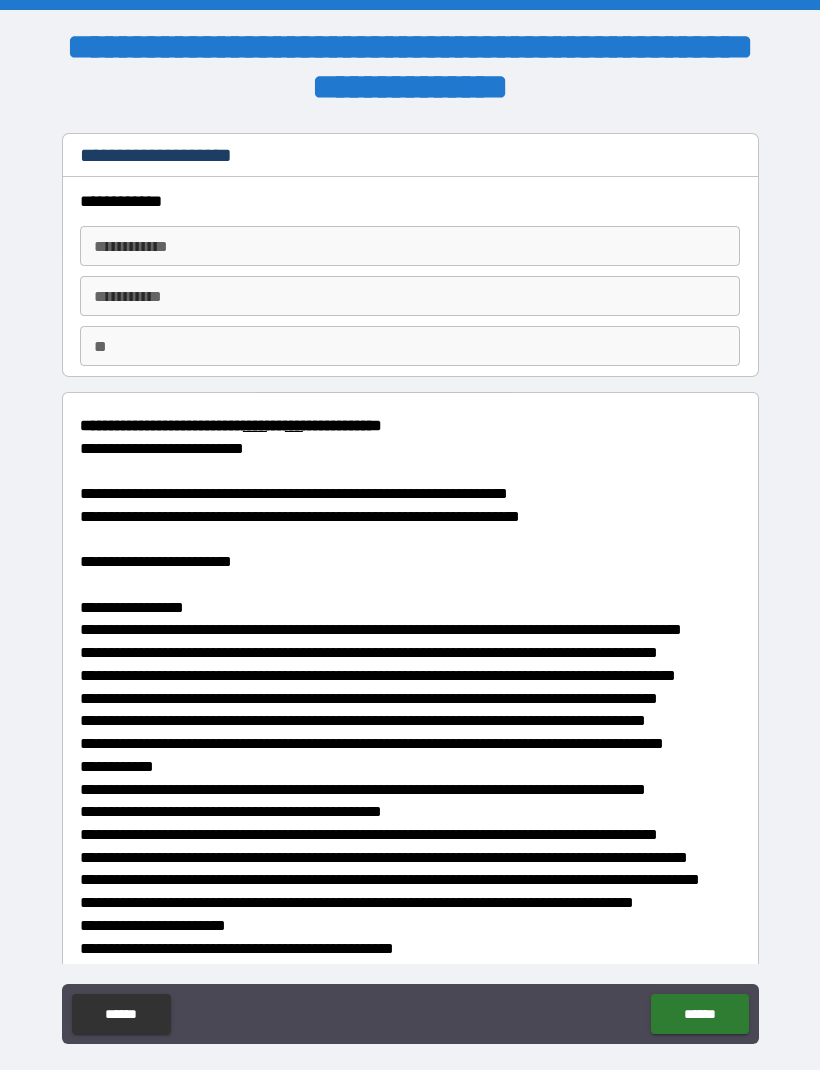 type on "*" 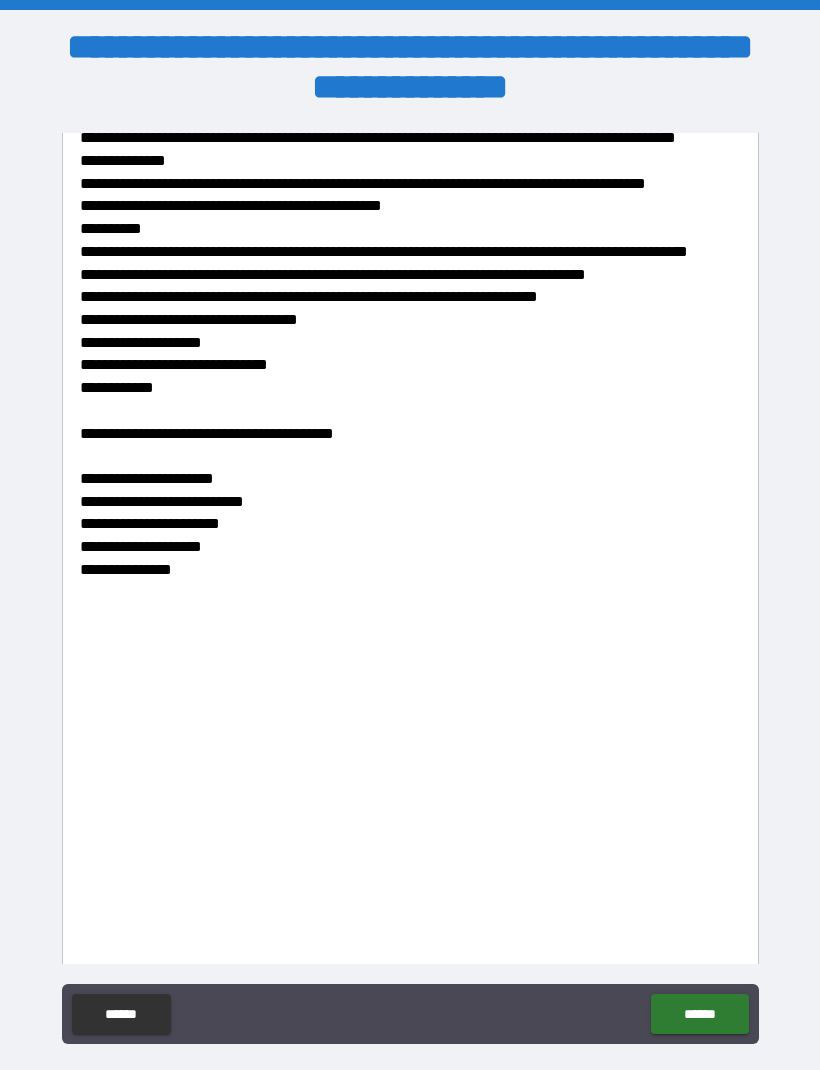 click on "******" at bounding box center [121, 1014] 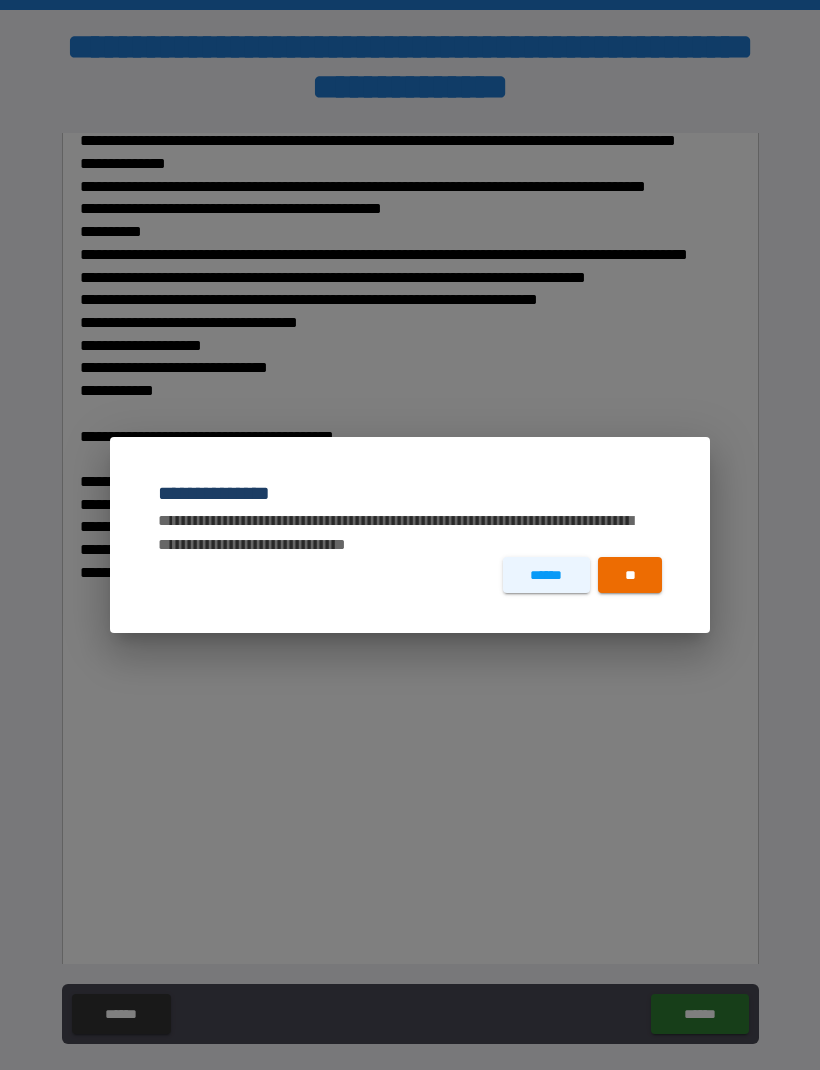 type on "*" 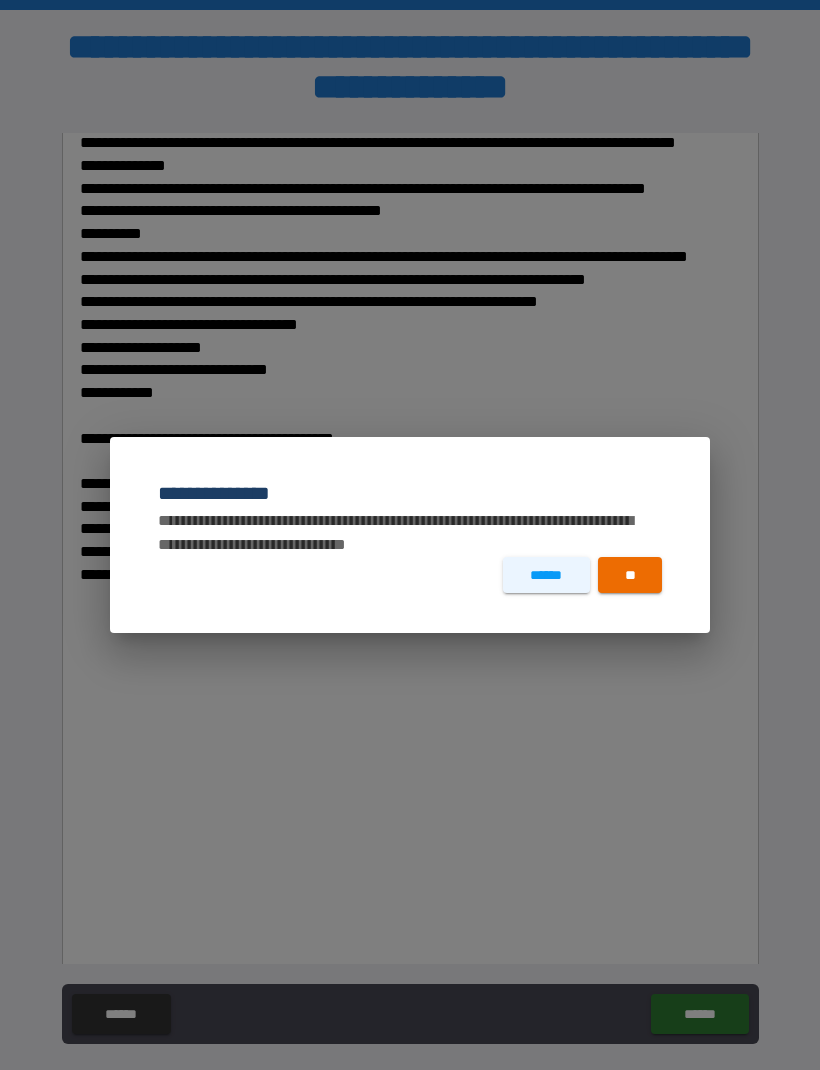 click on "**" at bounding box center (630, 575) 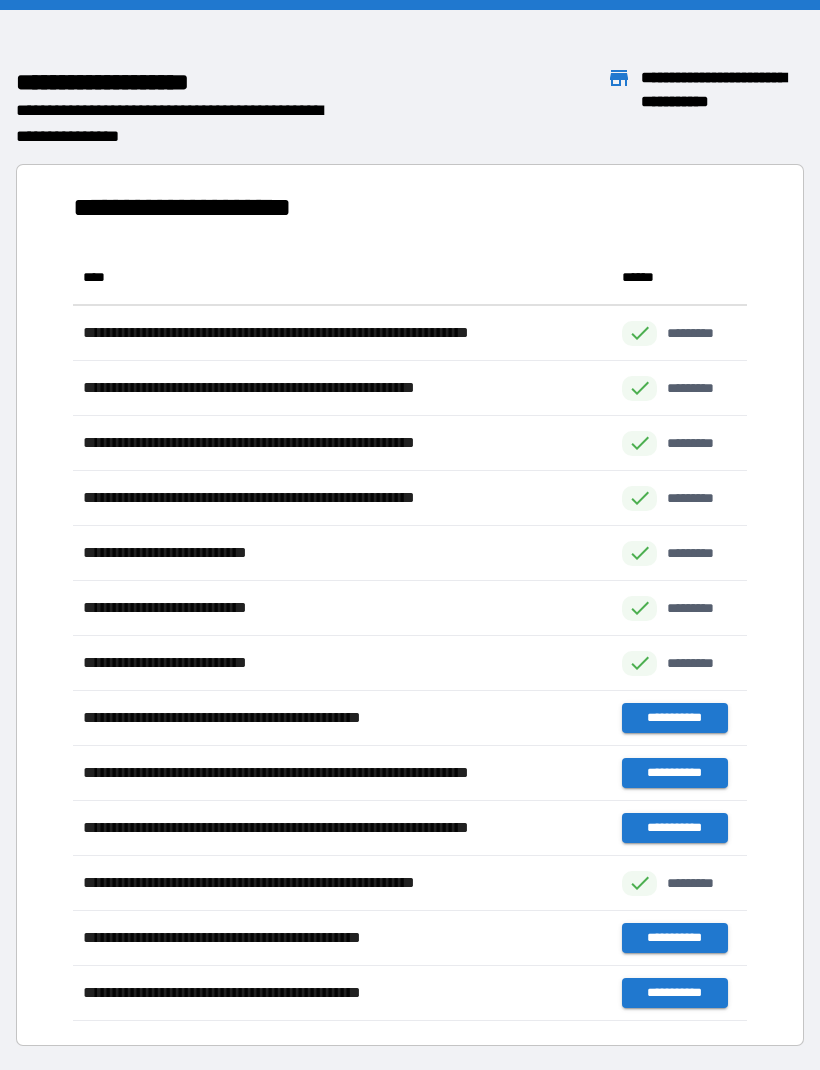 scroll, scrollTop: 1, scrollLeft: 1, axis: both 